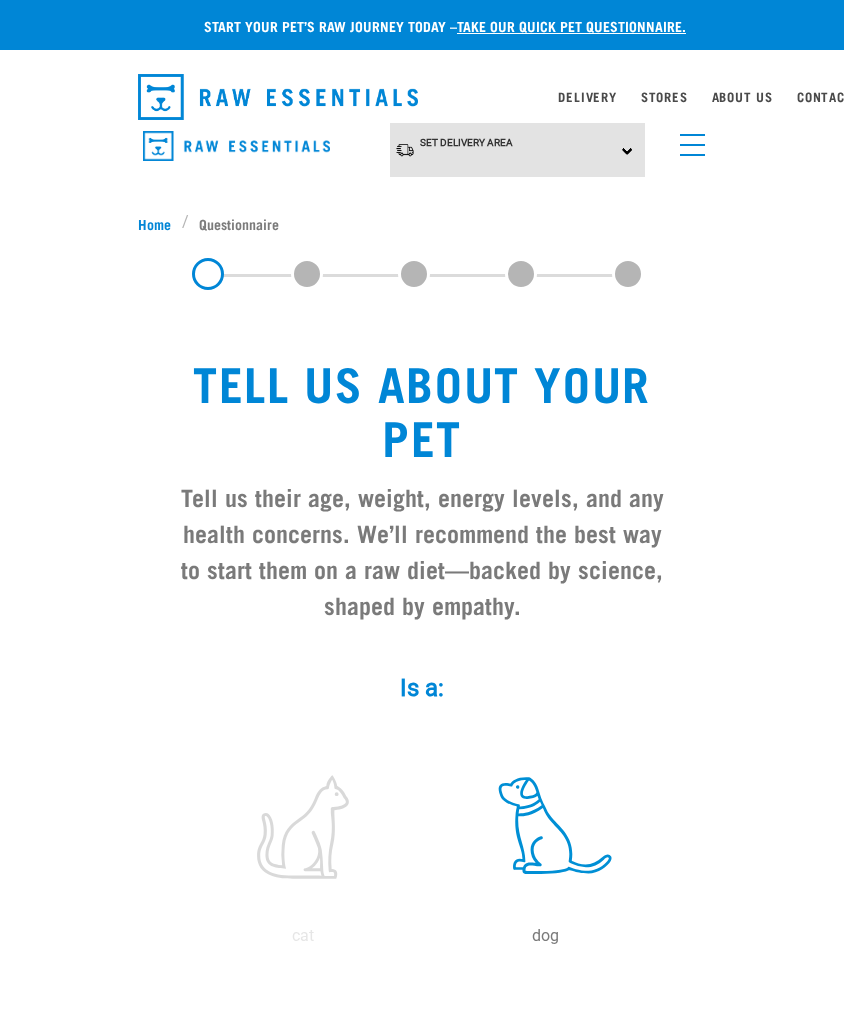 select on "boy" 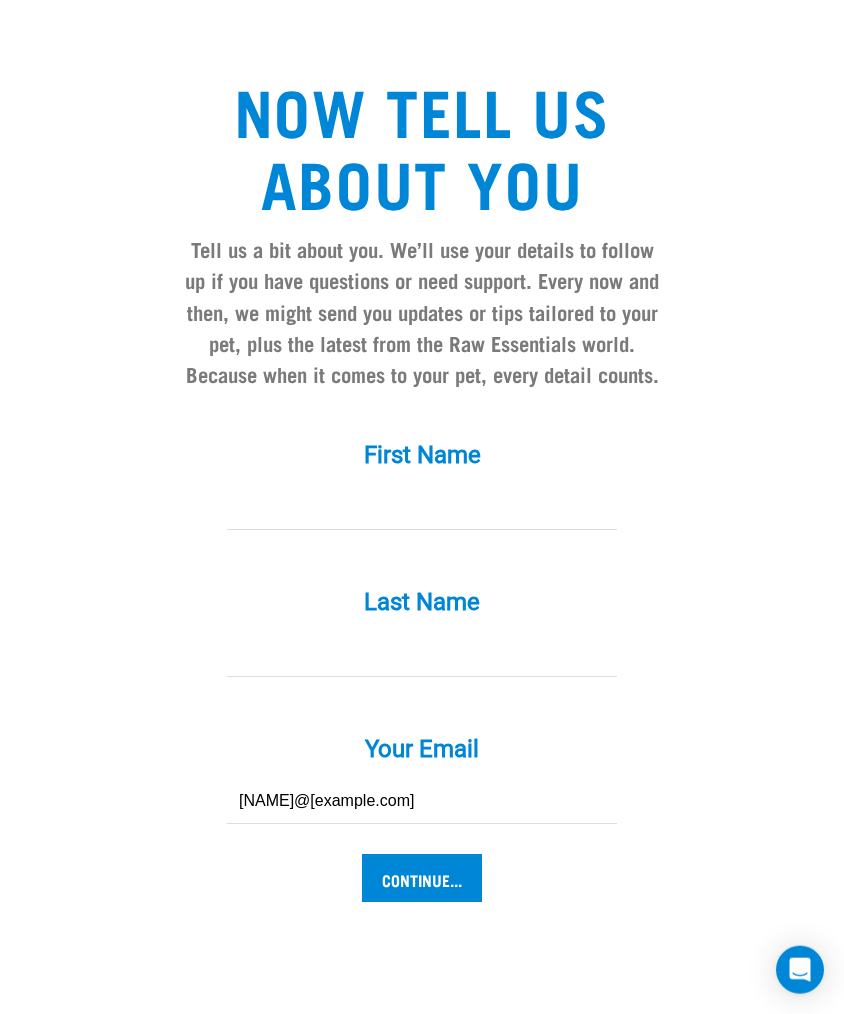 scroll, scrollTop: 1827, scrollLeft: 0, axis: vertical 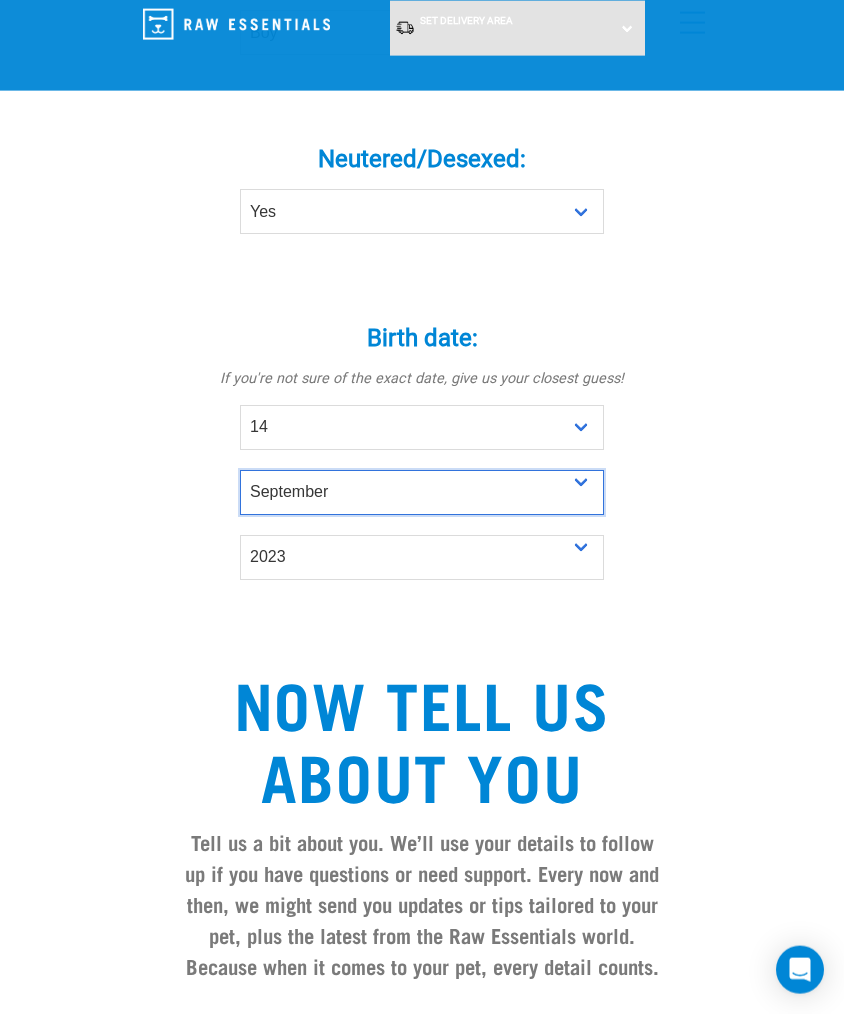 click on "- Month -
January
February
March
April
May
June July August September October November December" at bounding box center [422, 492] 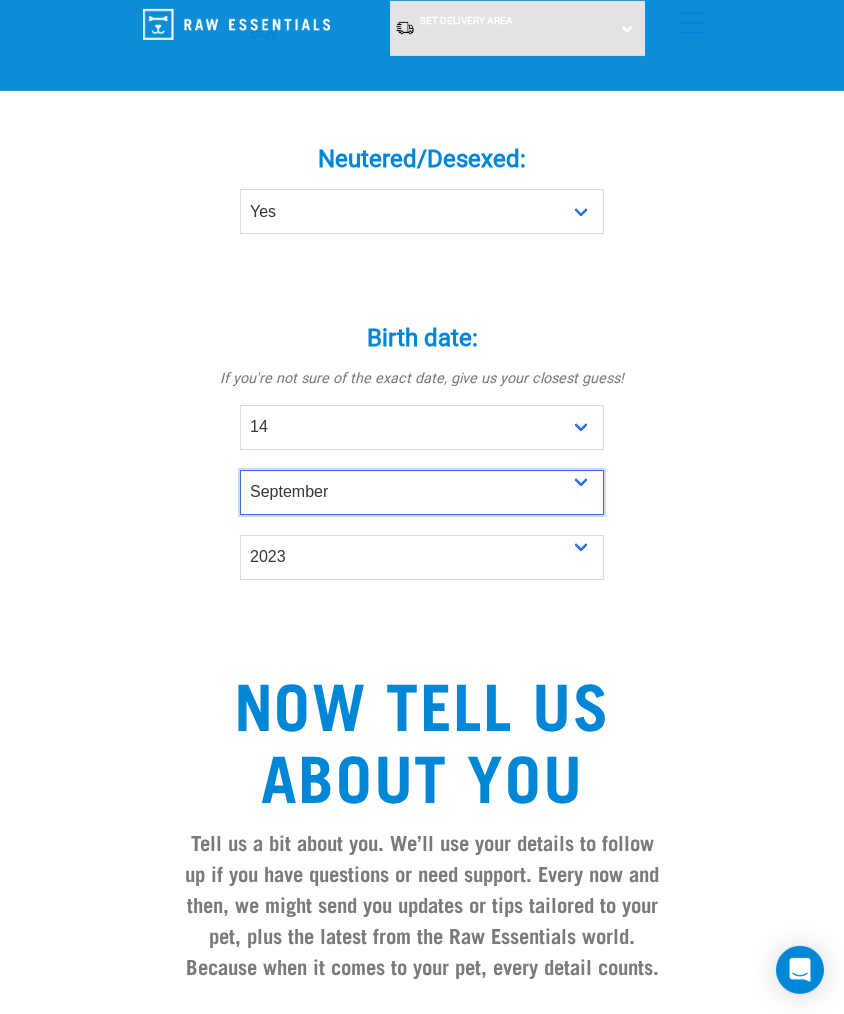 select on "November" 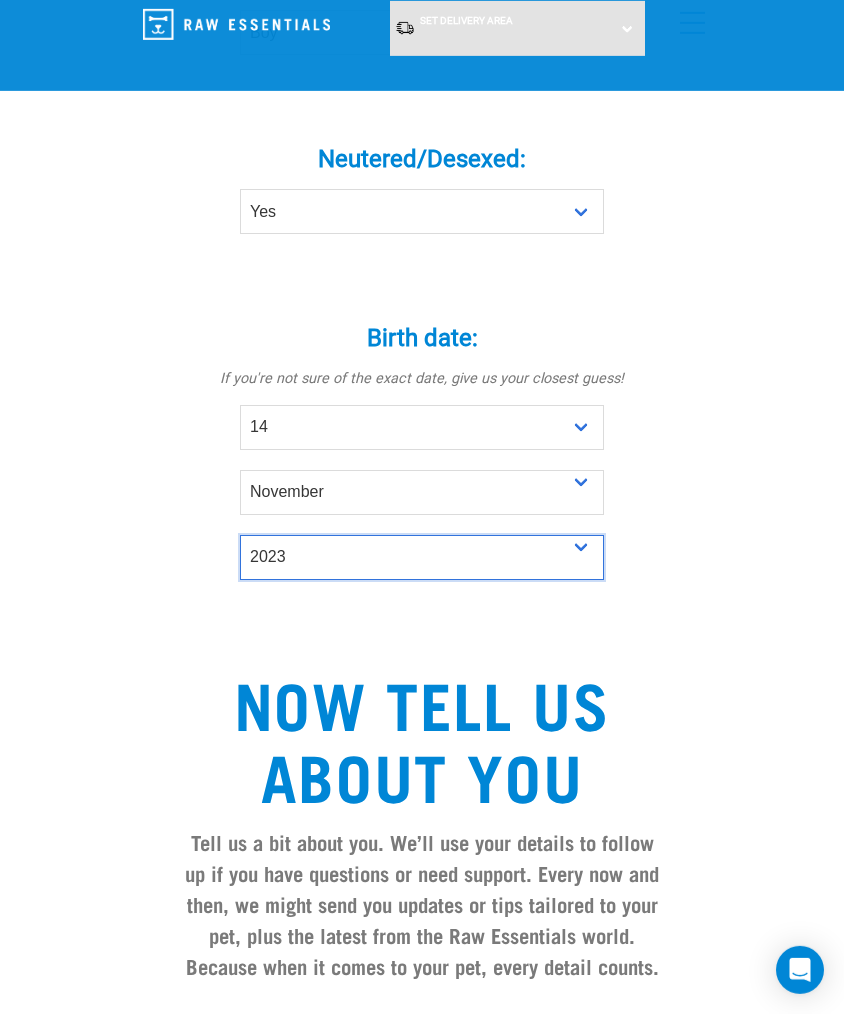 click on "- Year -
2025
2024
2023
2022
2021
2020
2019 2018 2017 2016 2015 2014 2013" at bounding box center (422, 557) 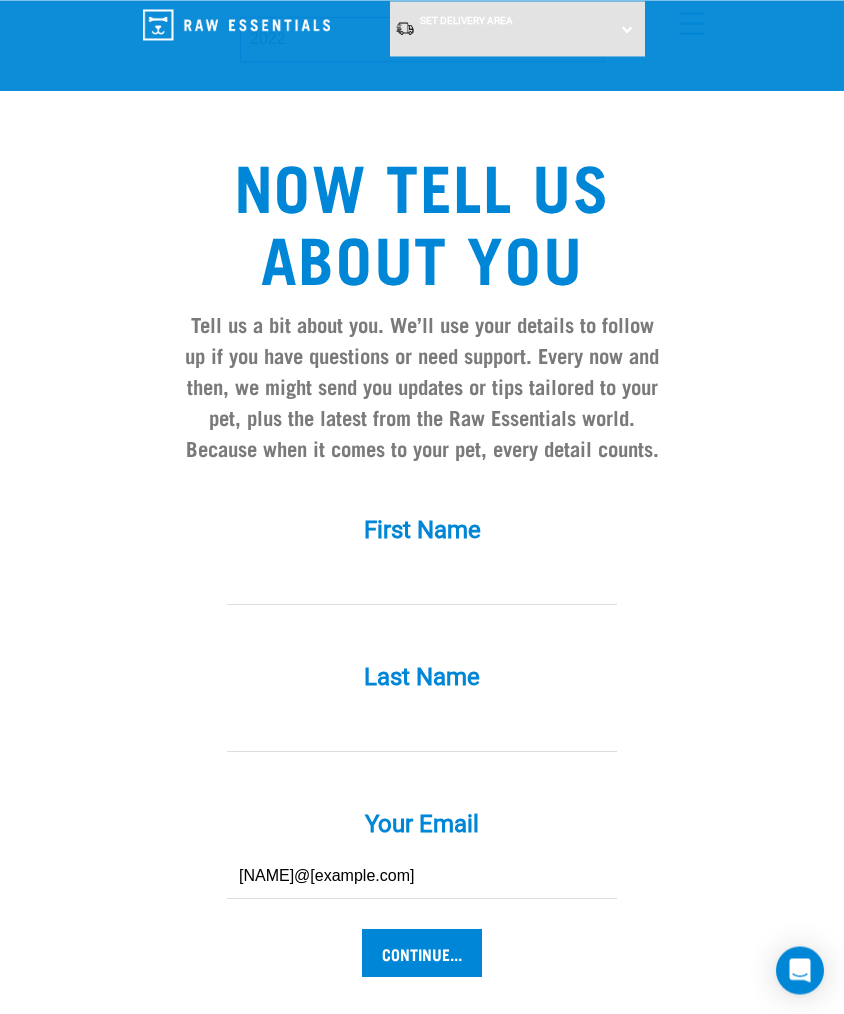 scroll, scrollTop: 1664, scrollLeft: 0, axis: vertical 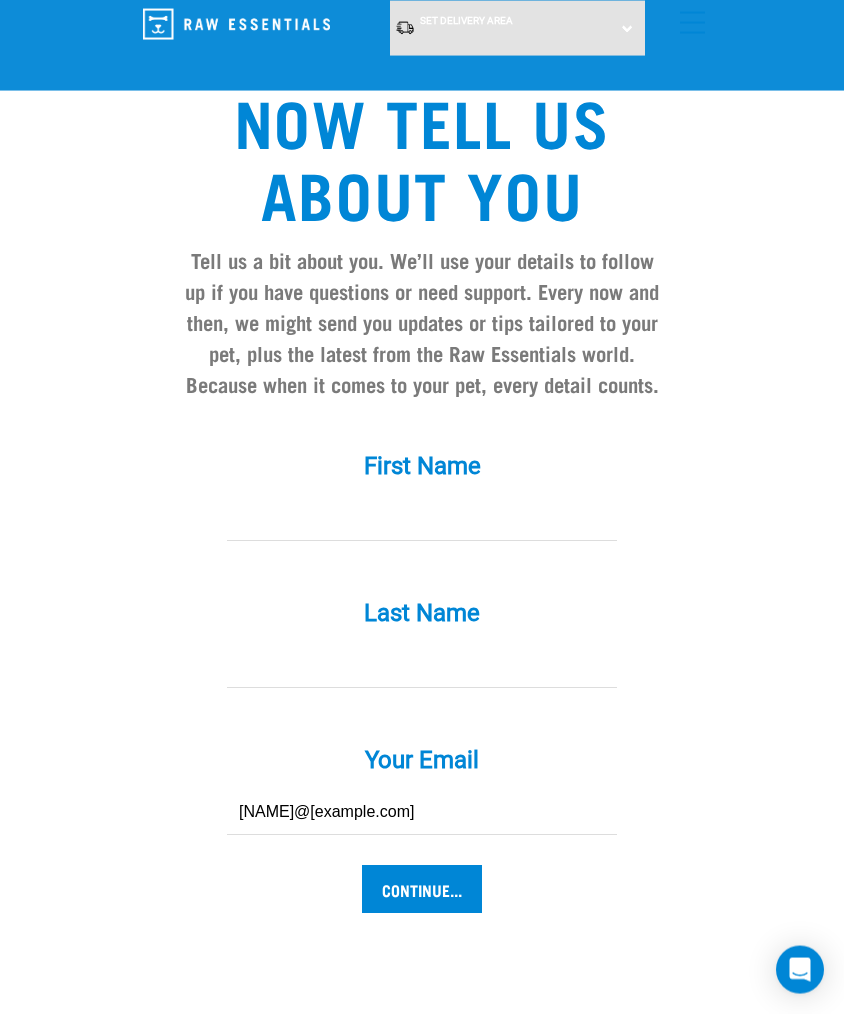click at bounding box center (422, 518) 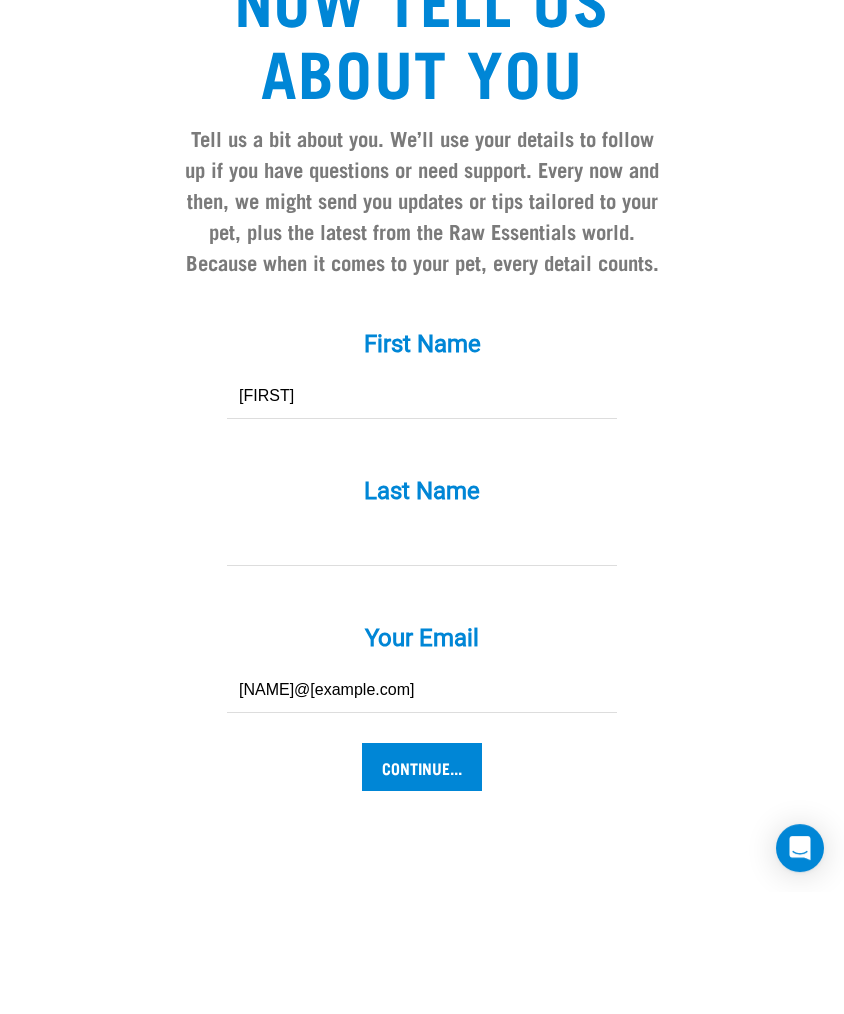 type on "Jackie" 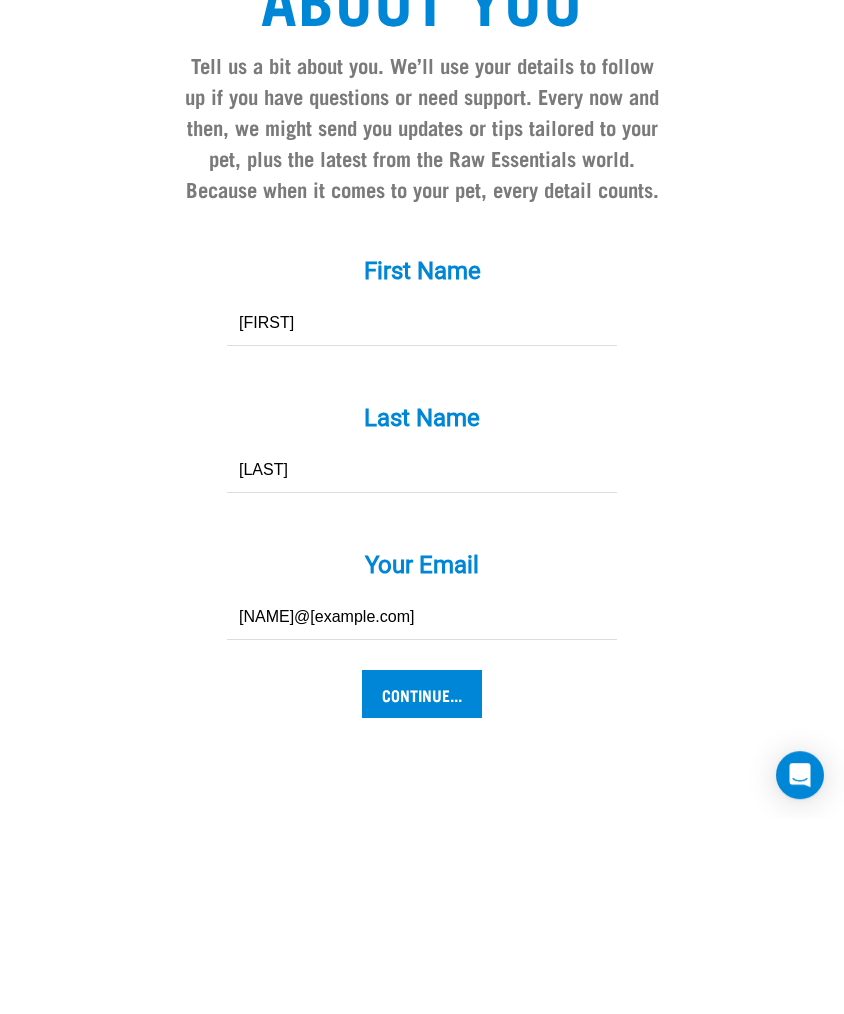 type on "Reynolds" 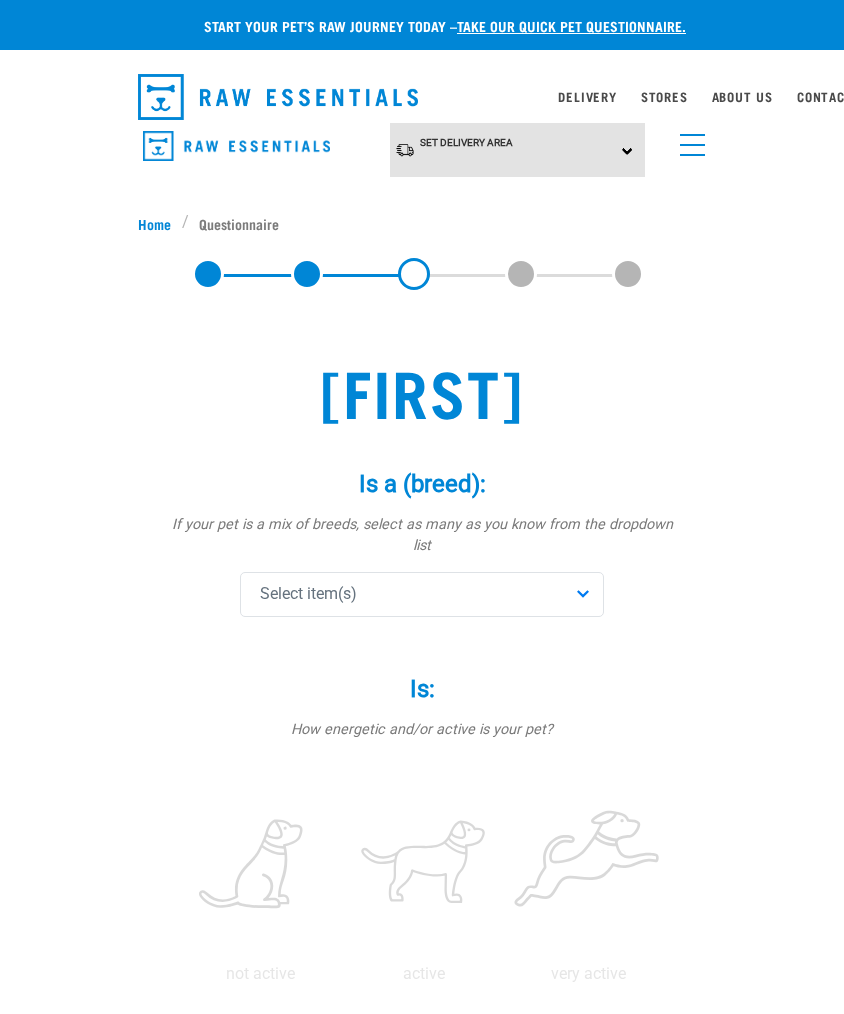 scroll, scrollTop: 5, scrollLeft: 0, axis: vertical 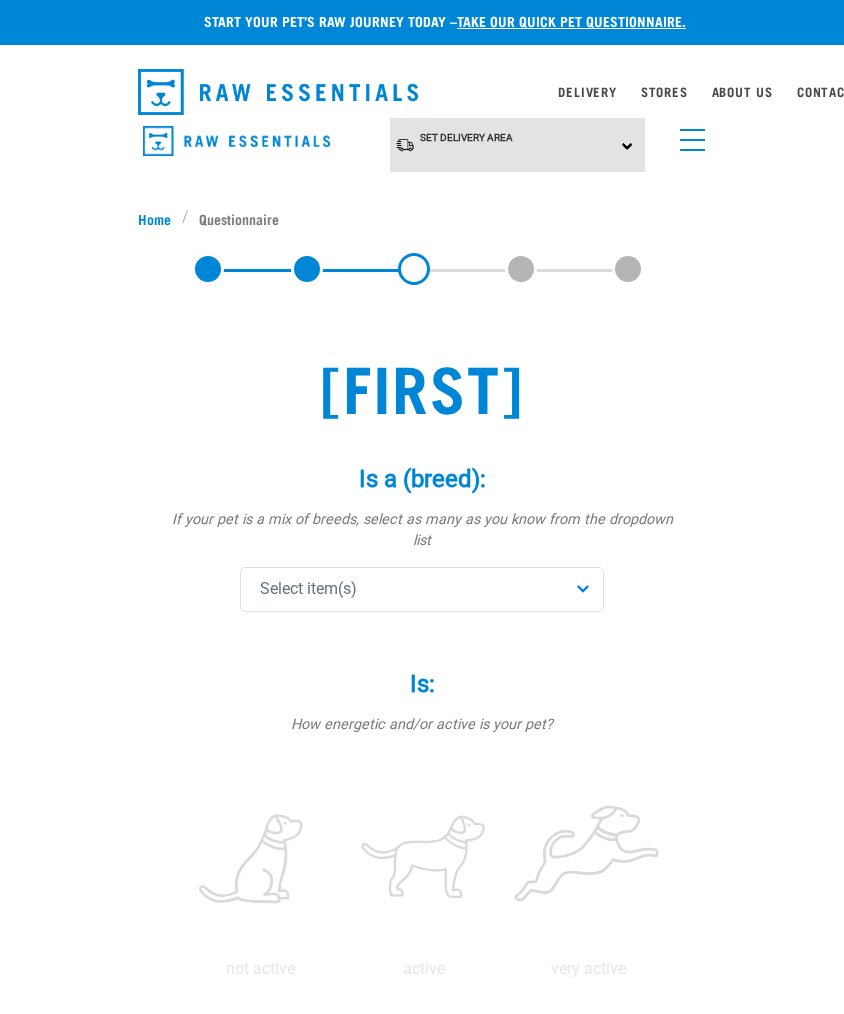 click on "Select item(s)" at bounding box center [422, 589] 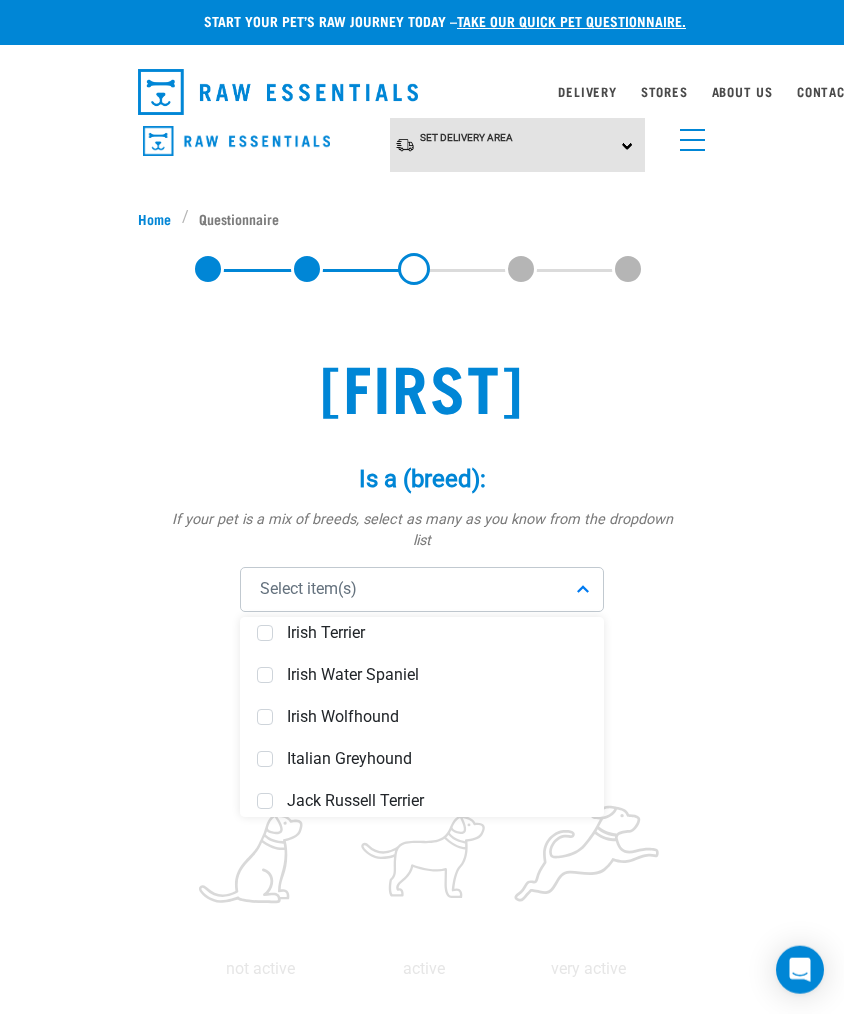 scroll, scrollTop: 4446, scrollLeft: 0, axis: vertical 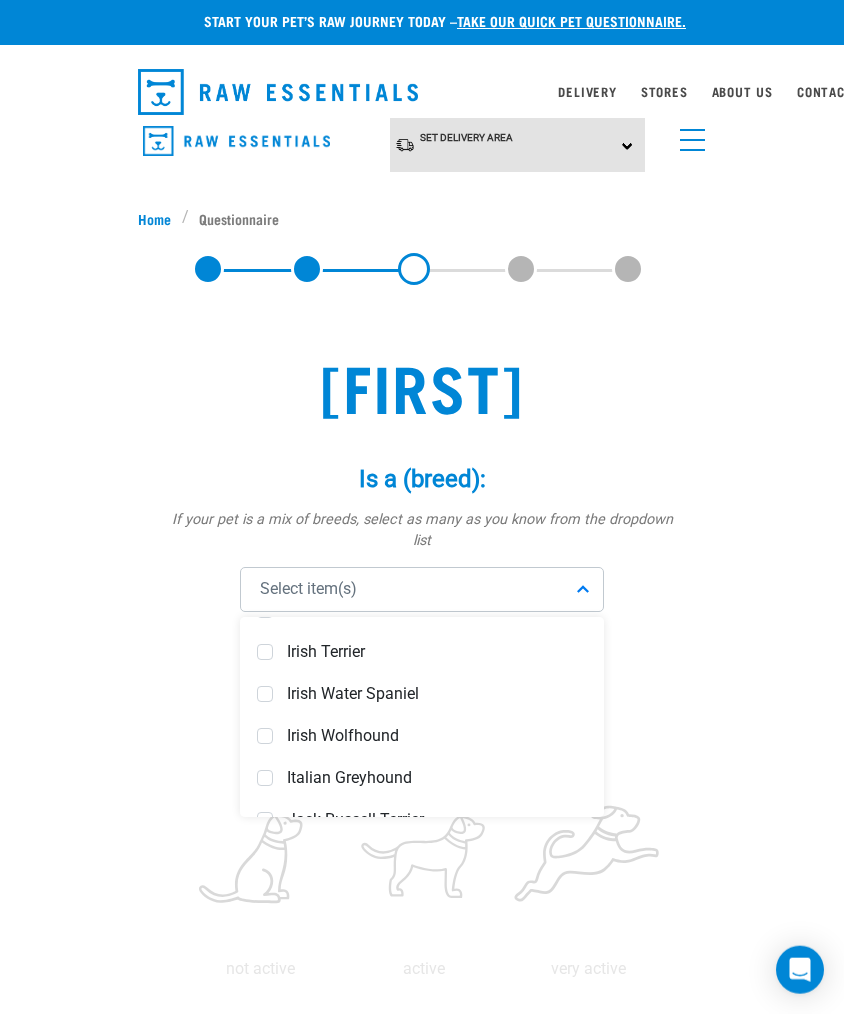 click on "Irish Terrier" at bounding box center (437, 652) 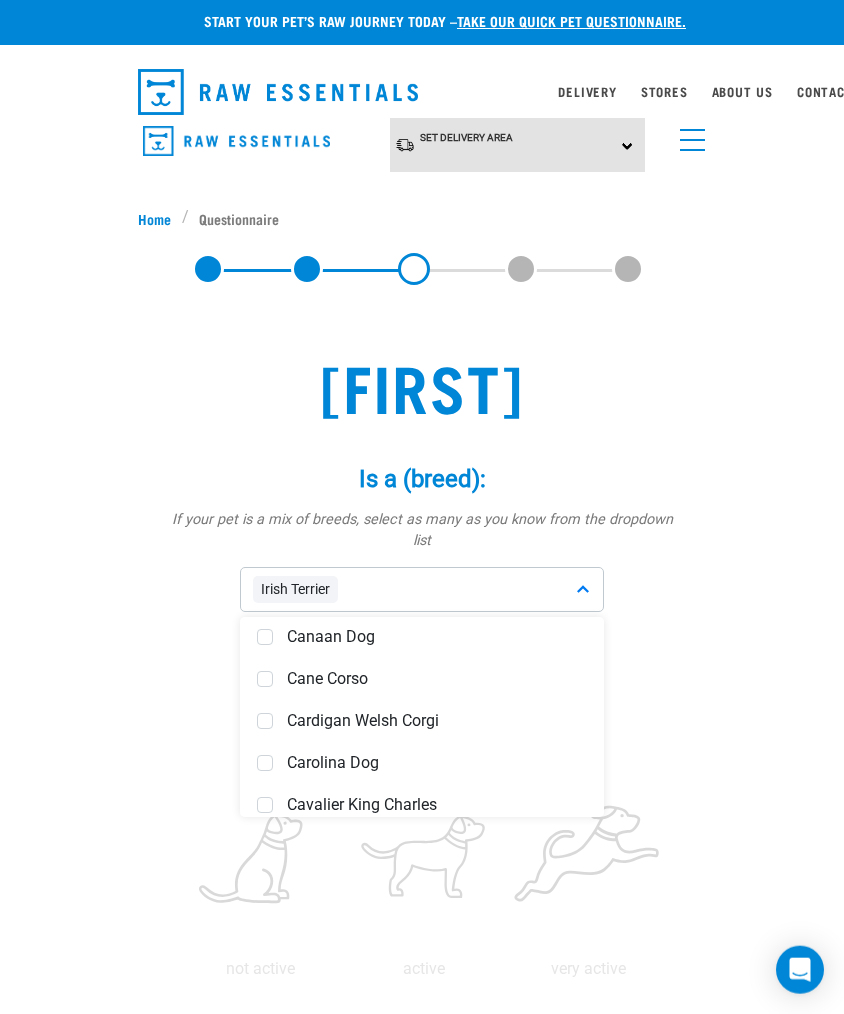 scroll, scrollTop: 2055, scrollLeft: 0, axis: vertical 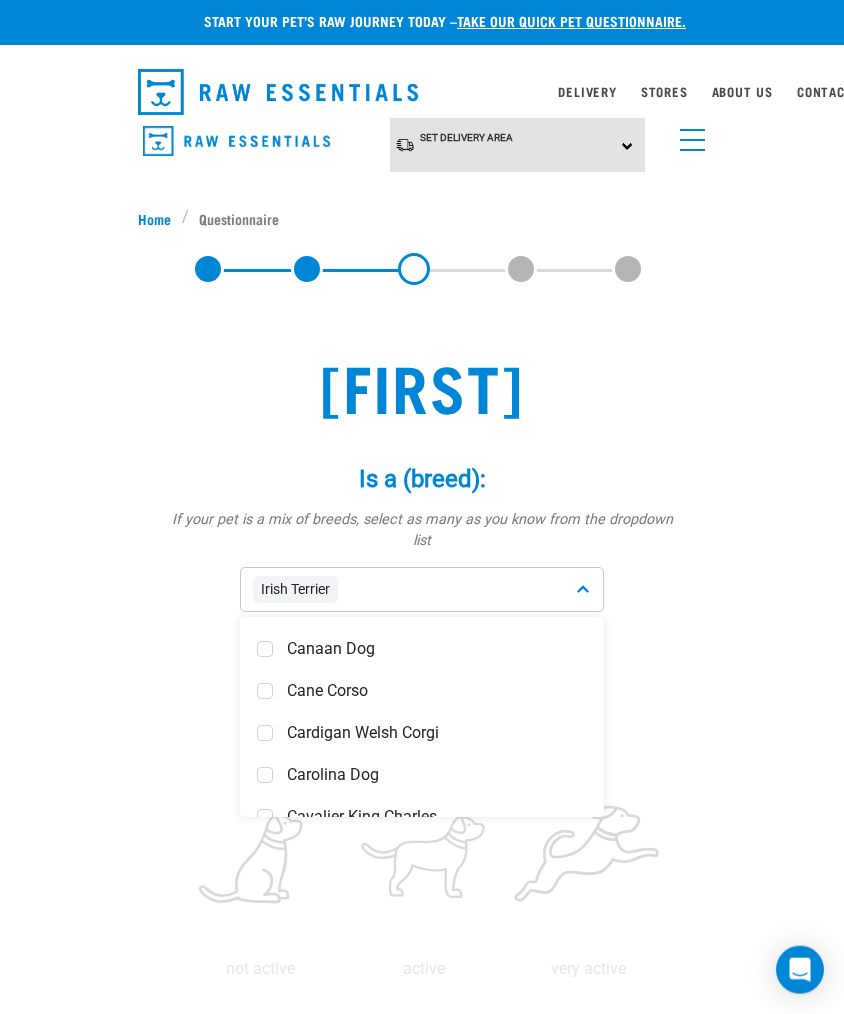 click on "Irish Terrier" at bounding box center [422, 589] 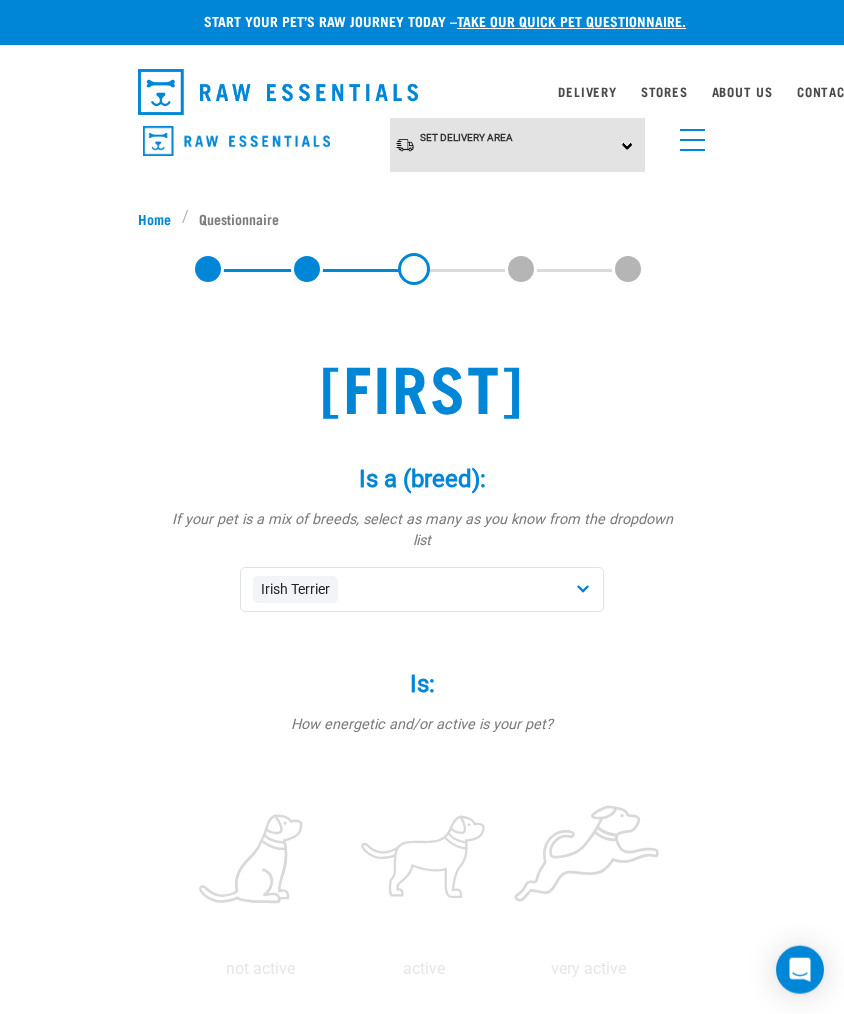 click on "Irish Terrier" at bounding box center (422, 589) 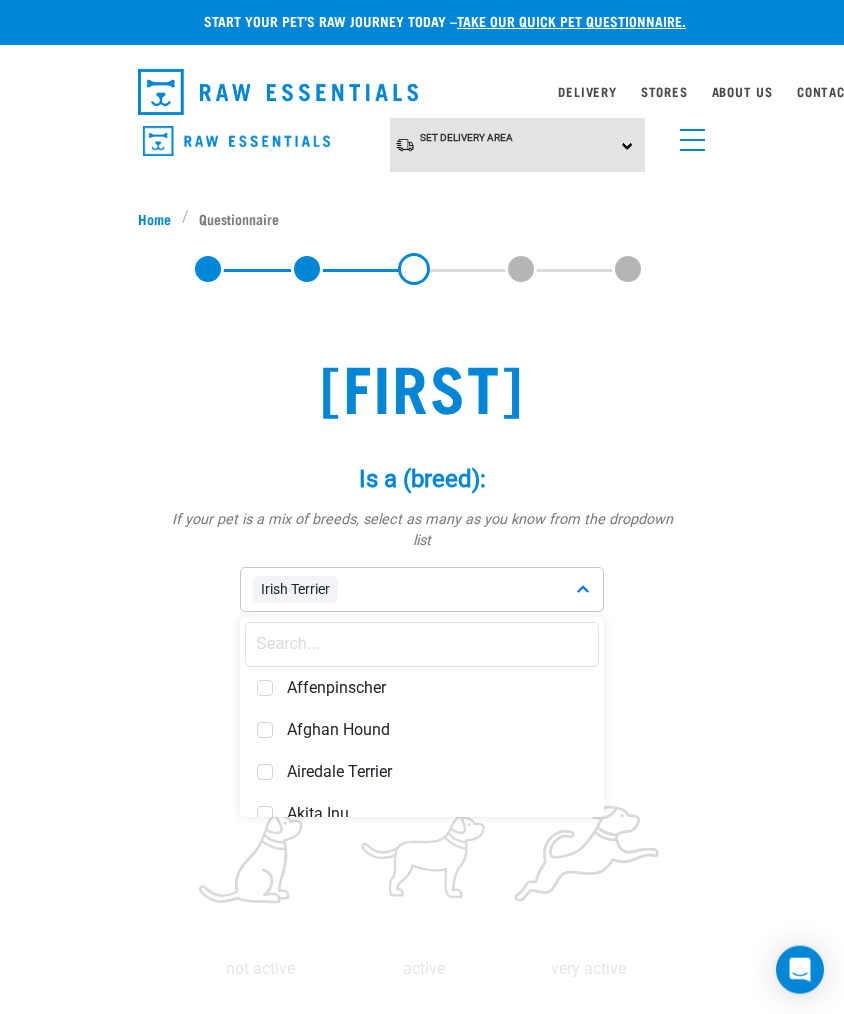 scroll, scrollTop: 0, scrollLeft: 0, axis: both 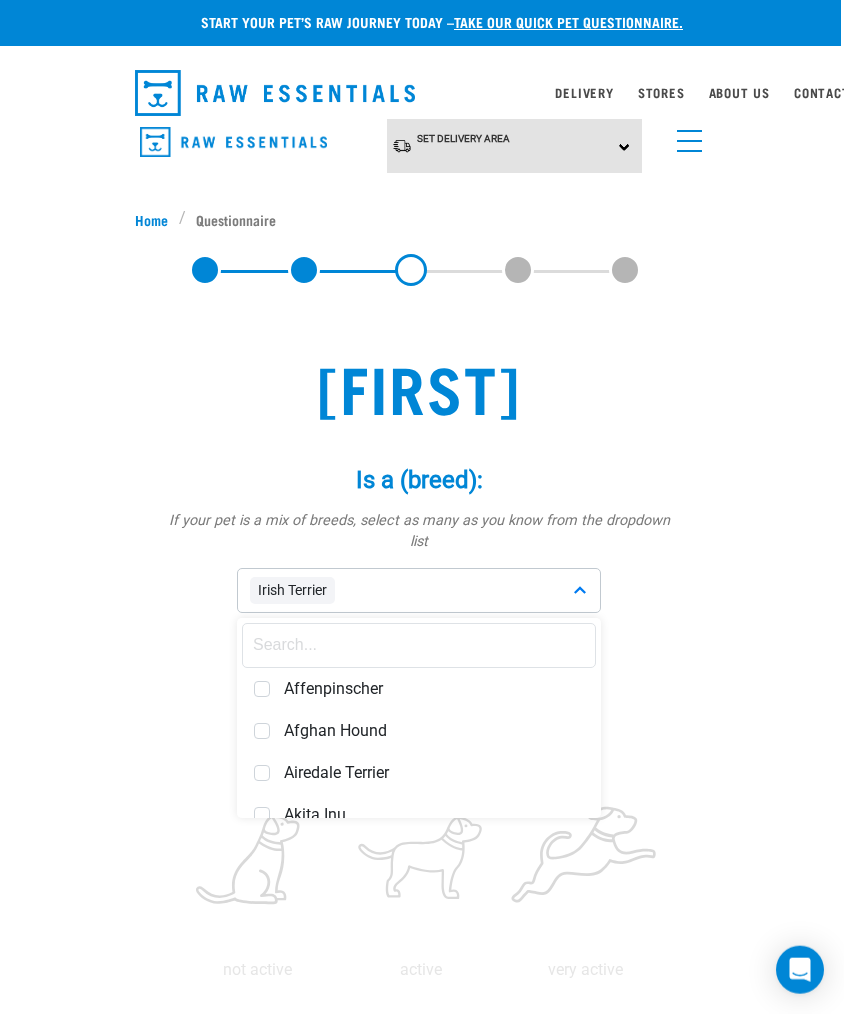 click at bounding box center [419, 645] 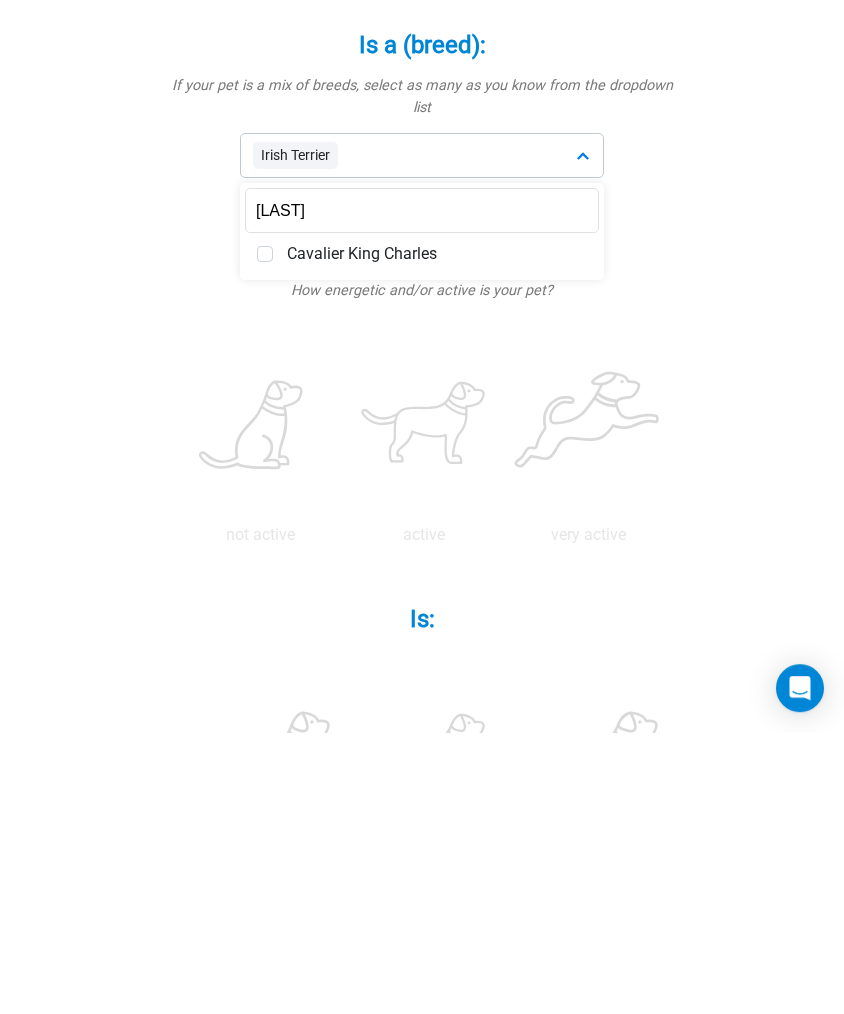 type on "King" 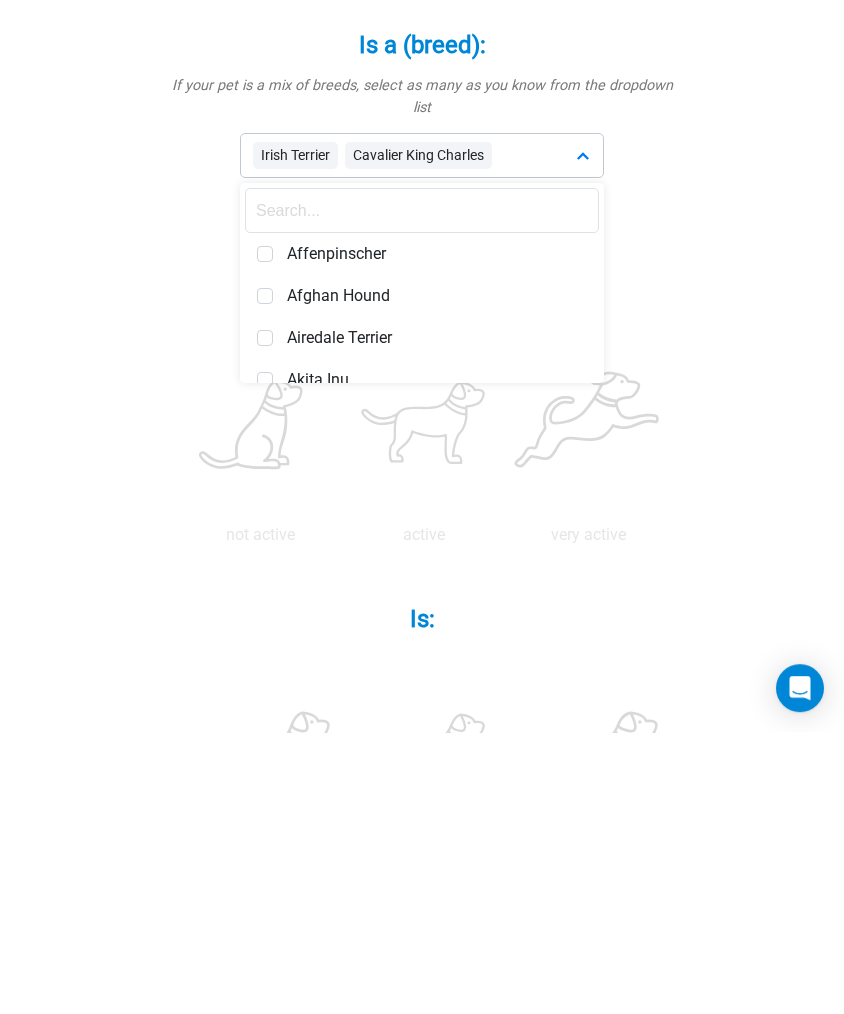 scroll, scrollTop: 286, scrollLeft: 0, axis: vertical 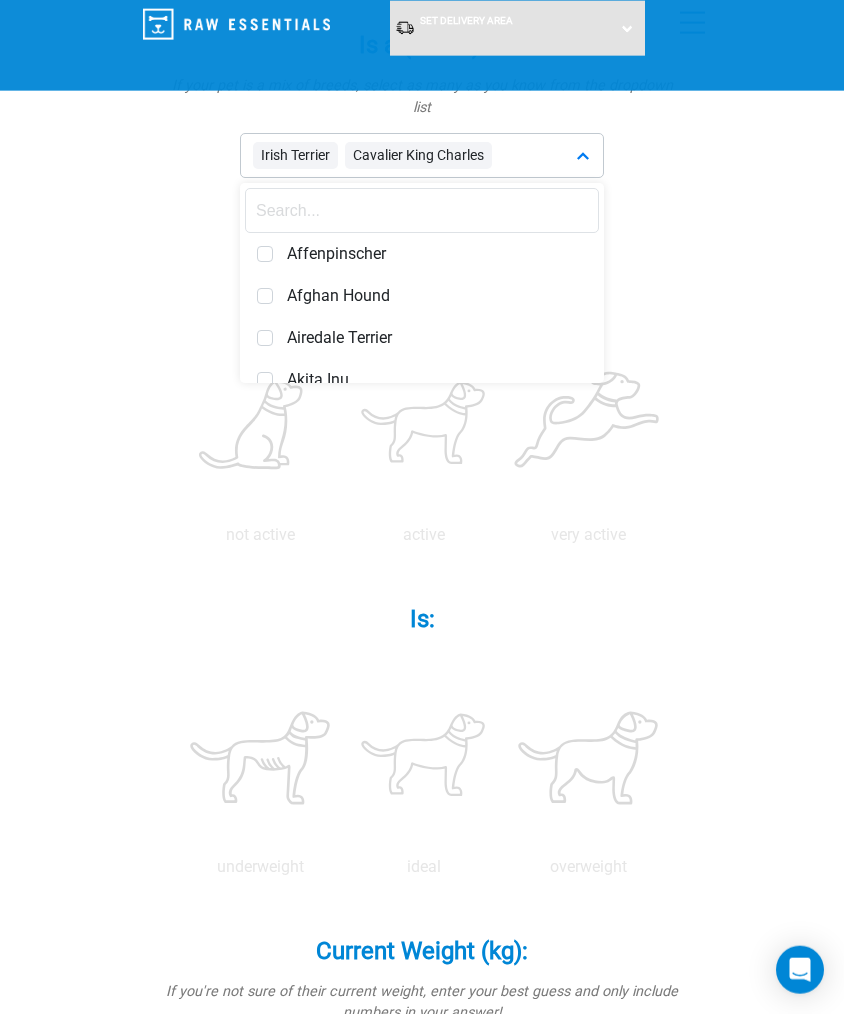 click on "Irish Terrier" at bounding box center [295, 155] 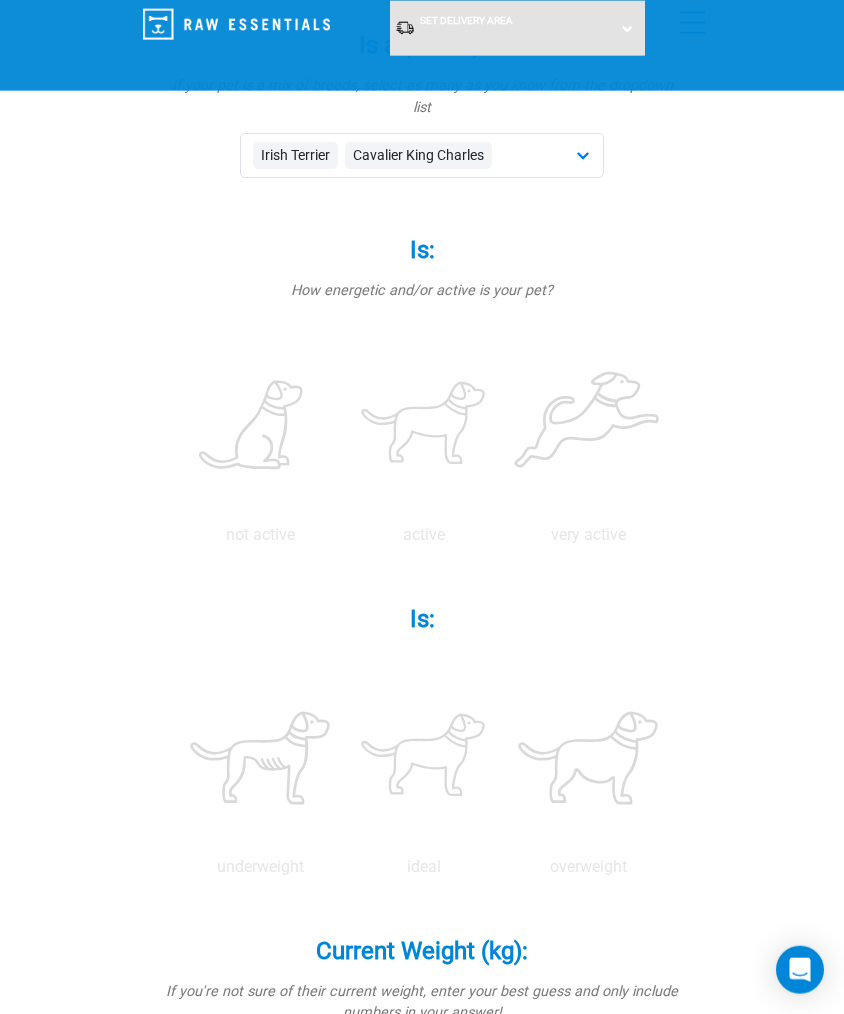 click on "Irish Terrier" at bounding box center (295, 155) 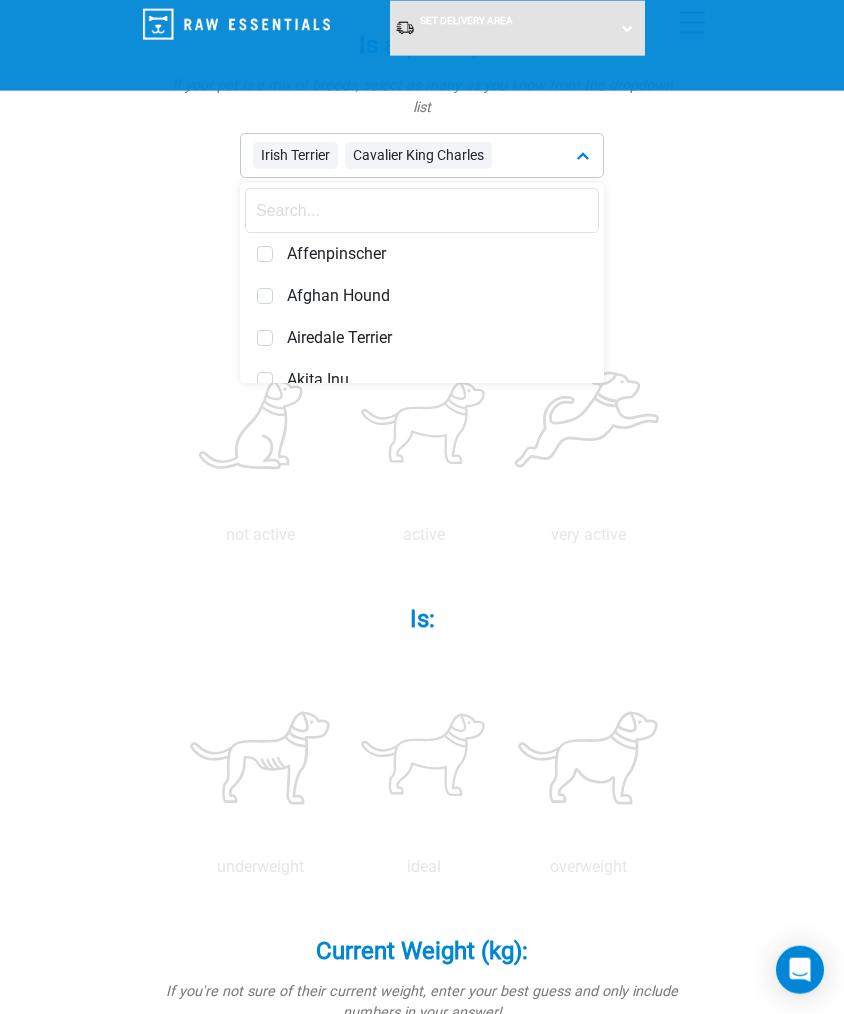 click on "Irish Terrier" at bounding box center [295, 155] 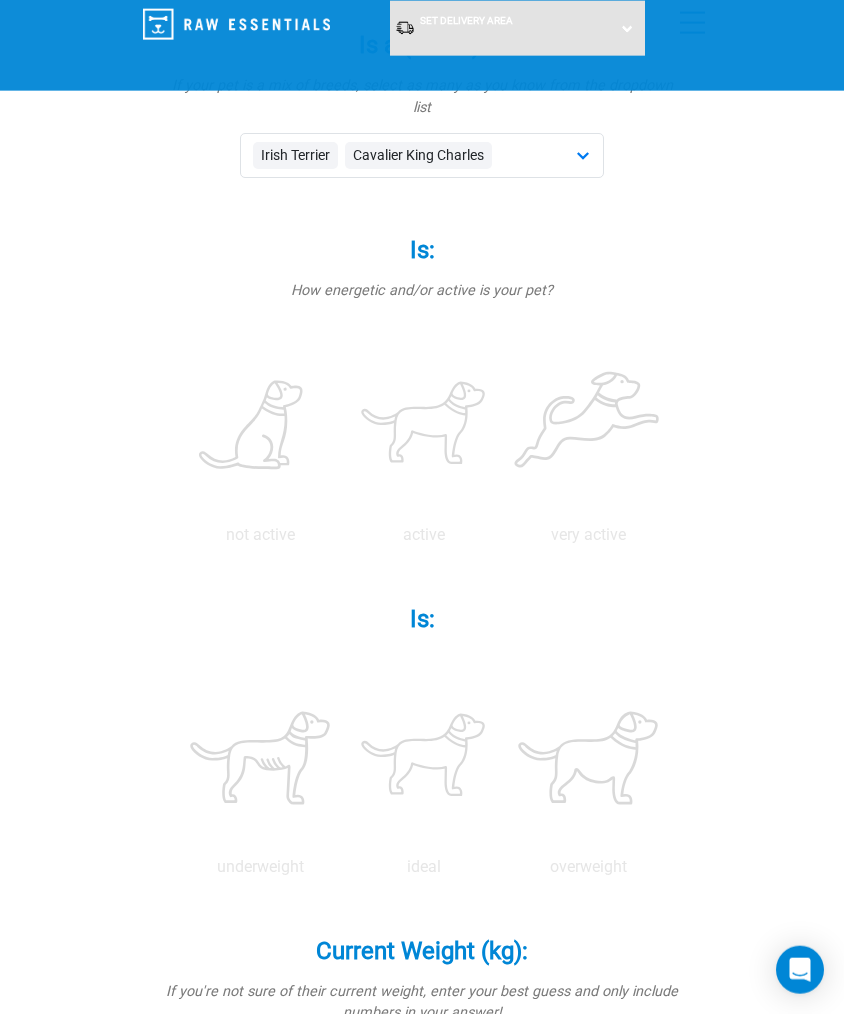 click on "Irish Terrier Cavalier King Charles" at bounding box center (422, 155) 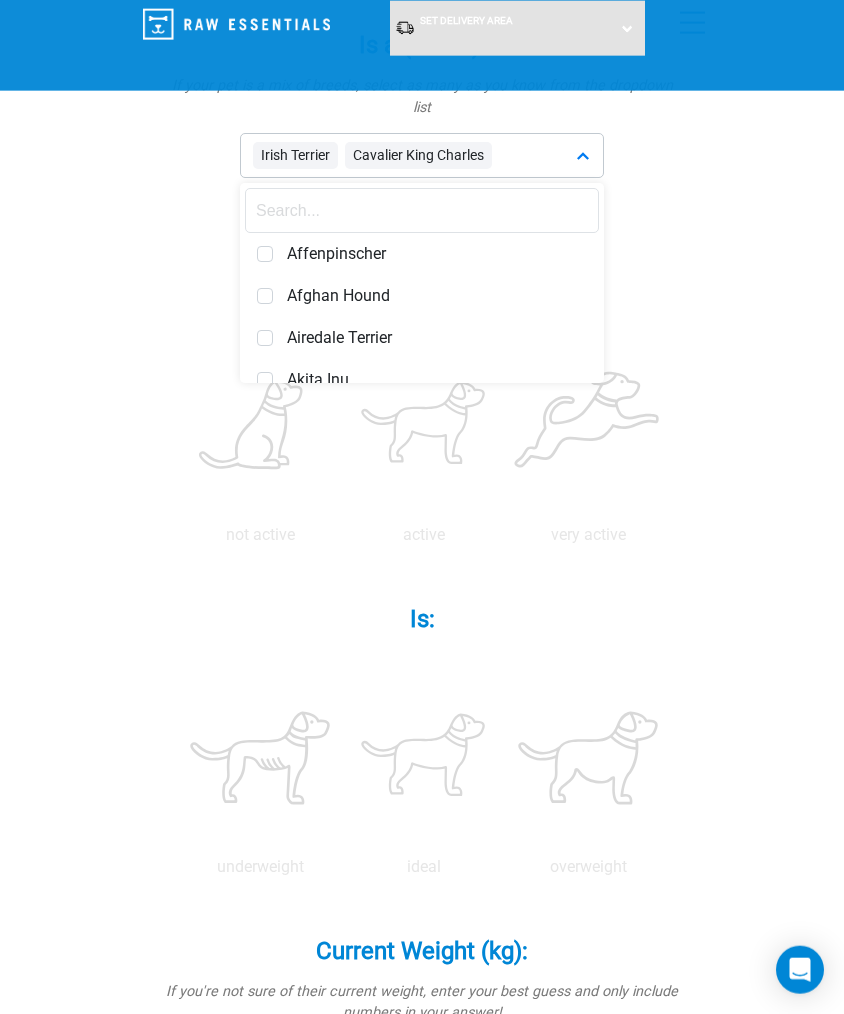 click on "Irish Terrier Cavalier King Charles" at bounding box center [422, 155] 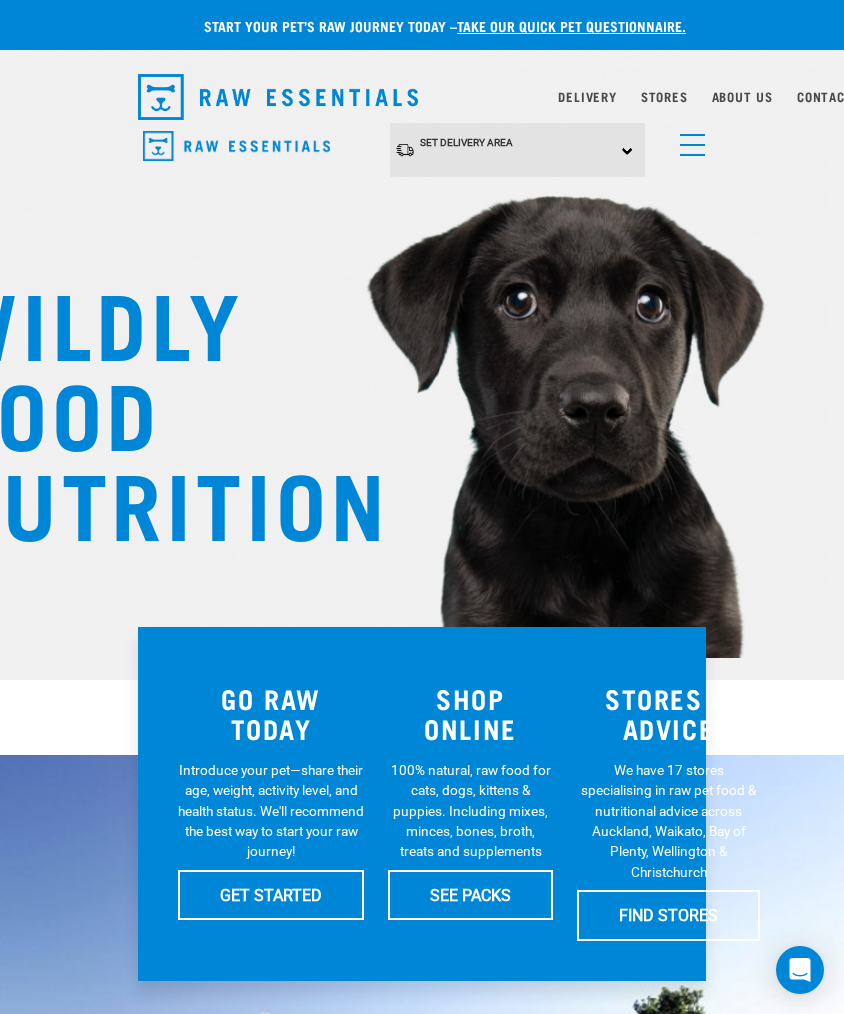 scroll, scrollTop: 19, scrollLeft: 8, axis: both 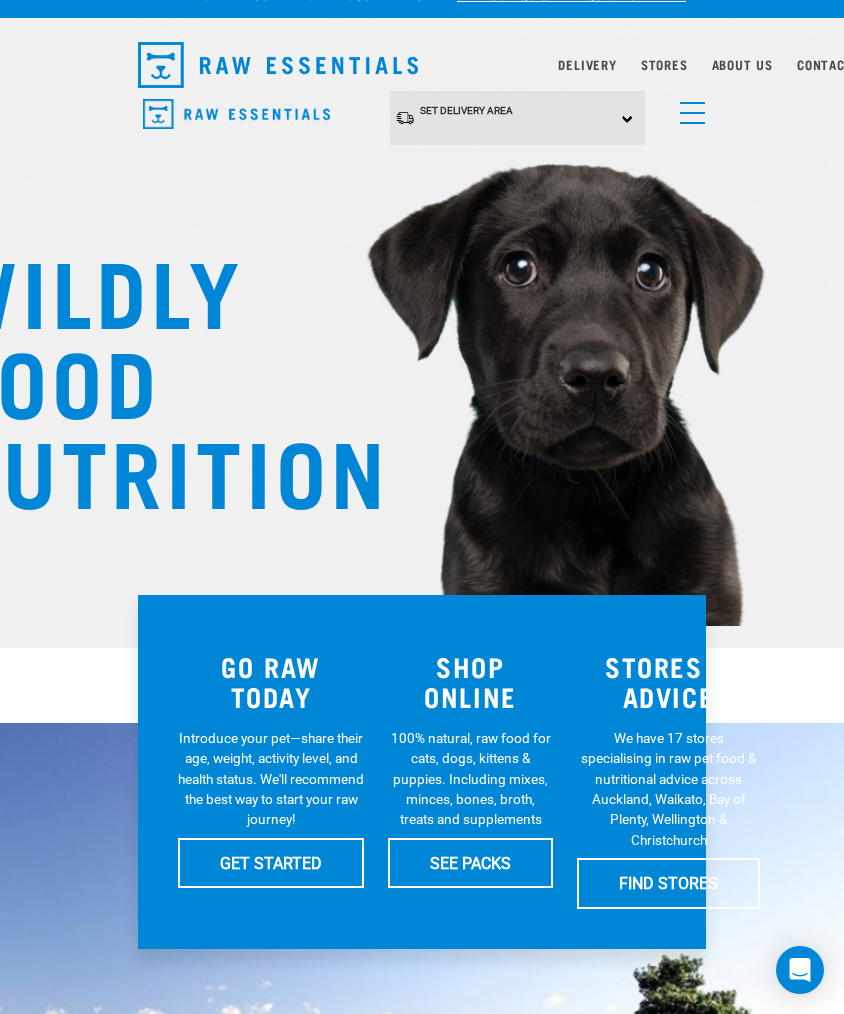 click on "GET STARTED" at bounding box center (271, 863) 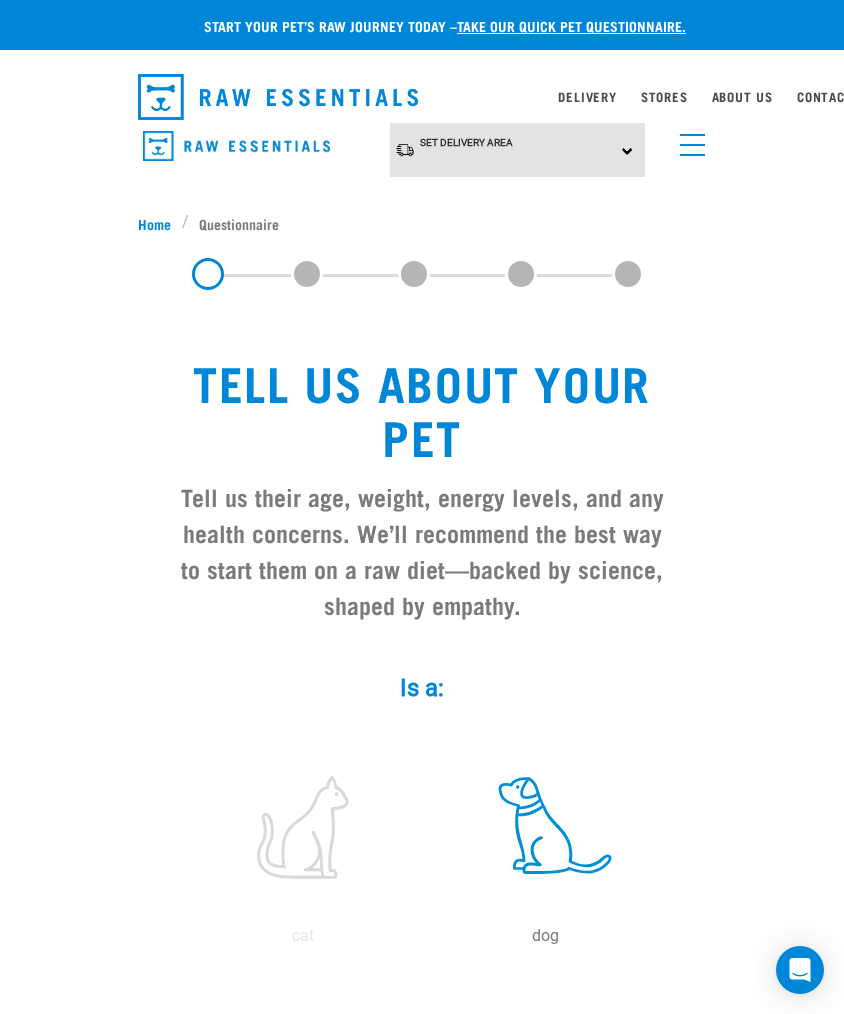 scroll, scrollTop: 5, scrollLeft: 0, axis: vertical 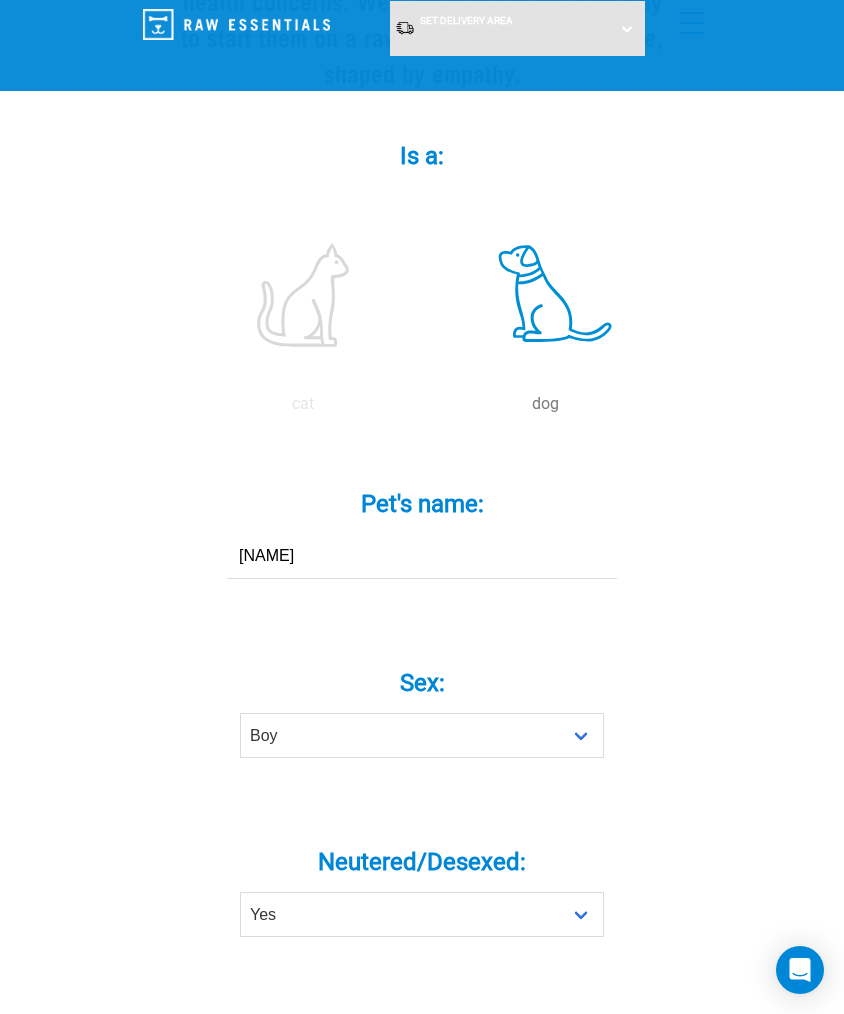 click on "dog" at bounding box center [545, 404] 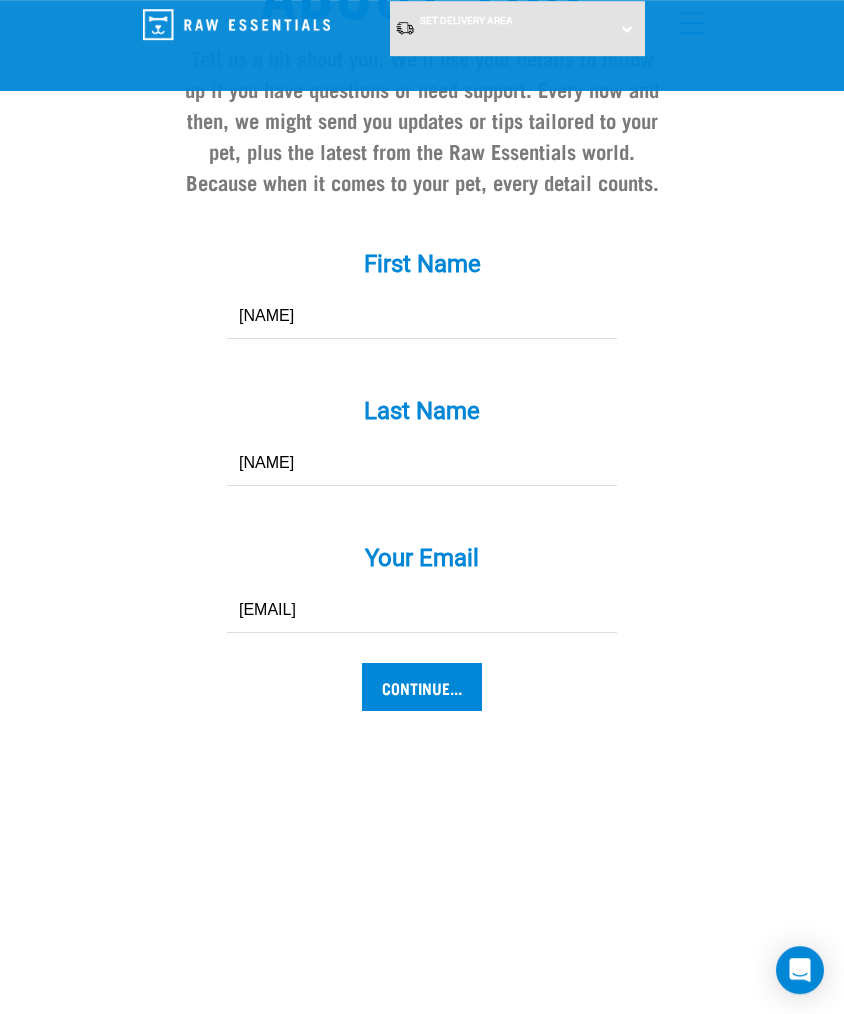 scroll, scrollTop: 1867, scrollLeft: 0, axis: vertical 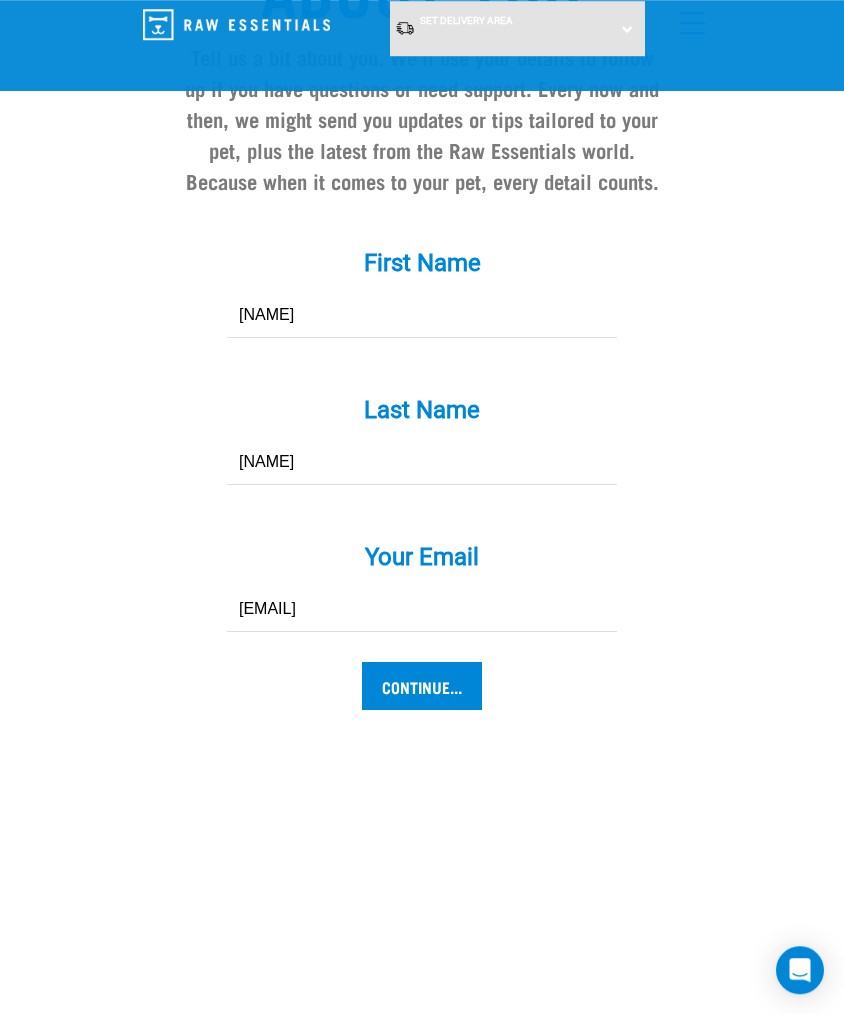 click on "Continue..." at bounding box center (422, 686) 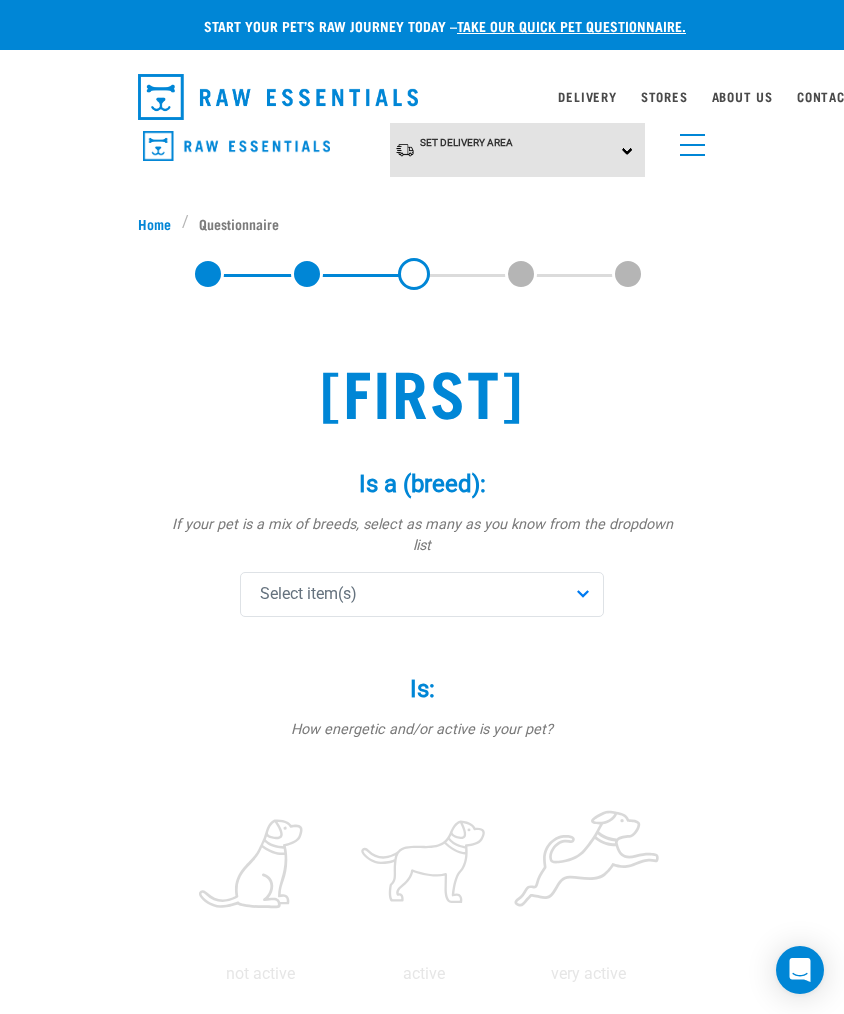 scroll, scrollTop: 5, scrollLeft: 0, axis: vertical 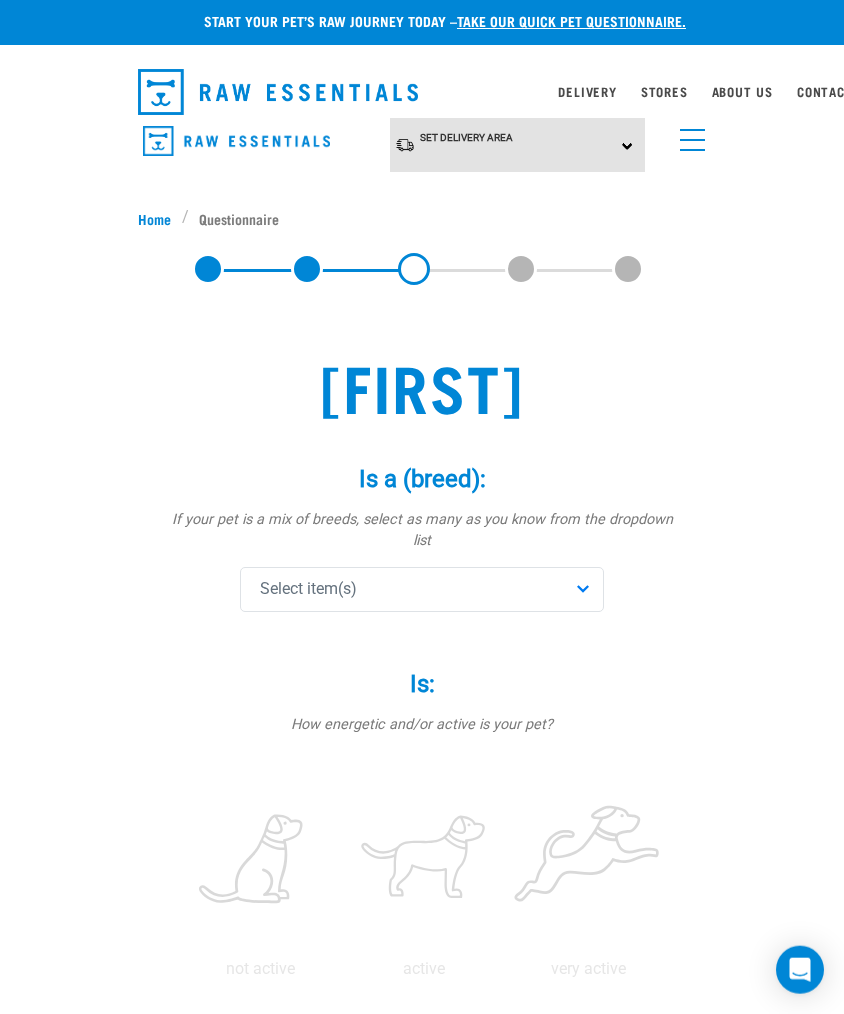 click on "Select item(s)" at bounding box center [422, 589] 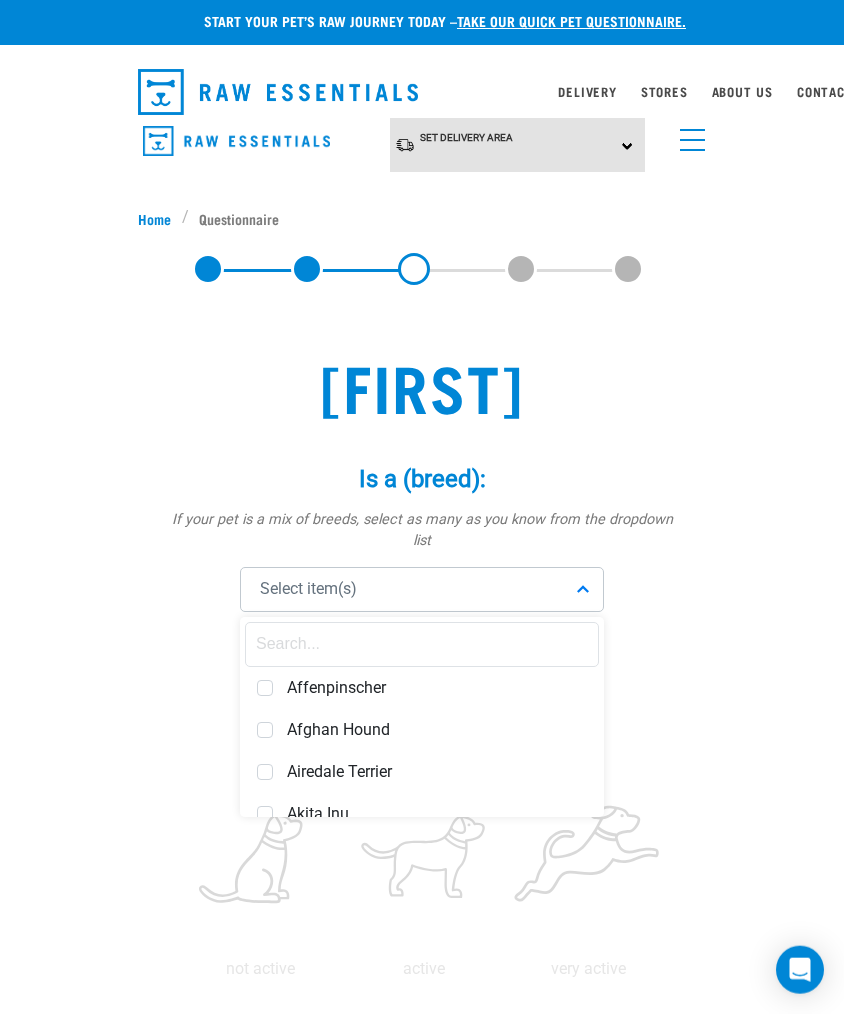 click at bounding box center (422, 644) 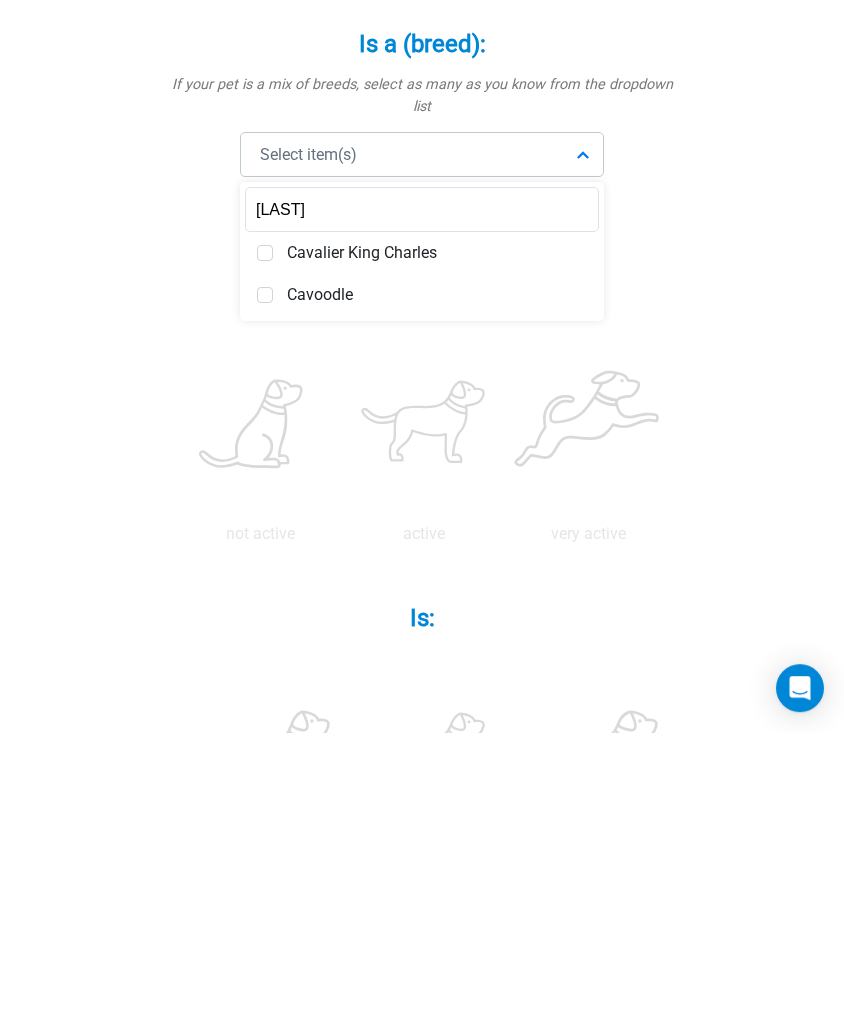 type on "[LAST]" 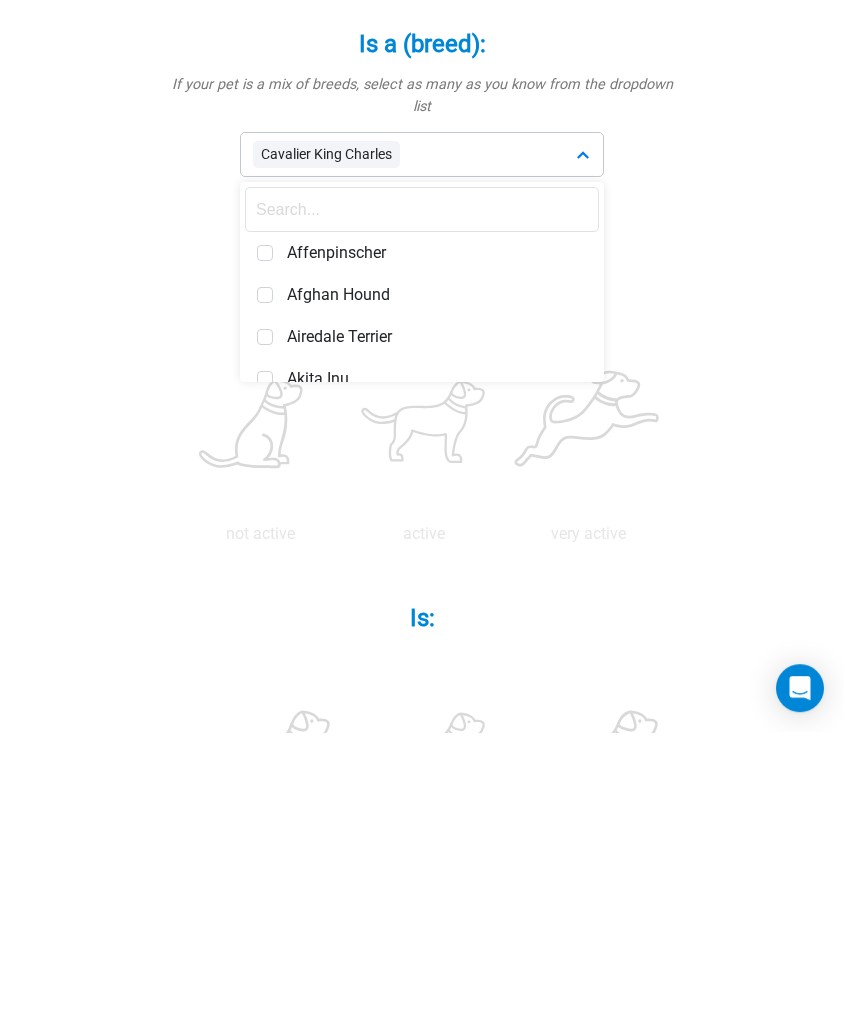 scroll, scrollTop: 286, scrollLeft: 0, axis: vertical 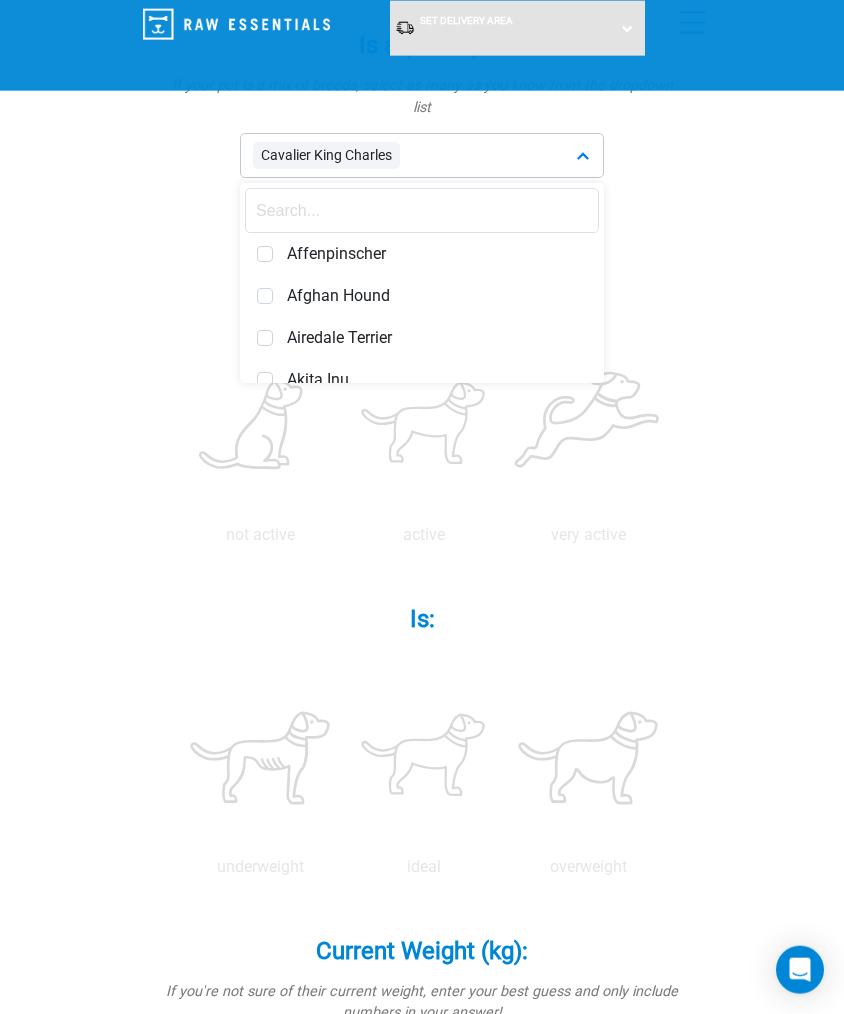 click on "not active
active
very active" at bounding box center [422, 432] 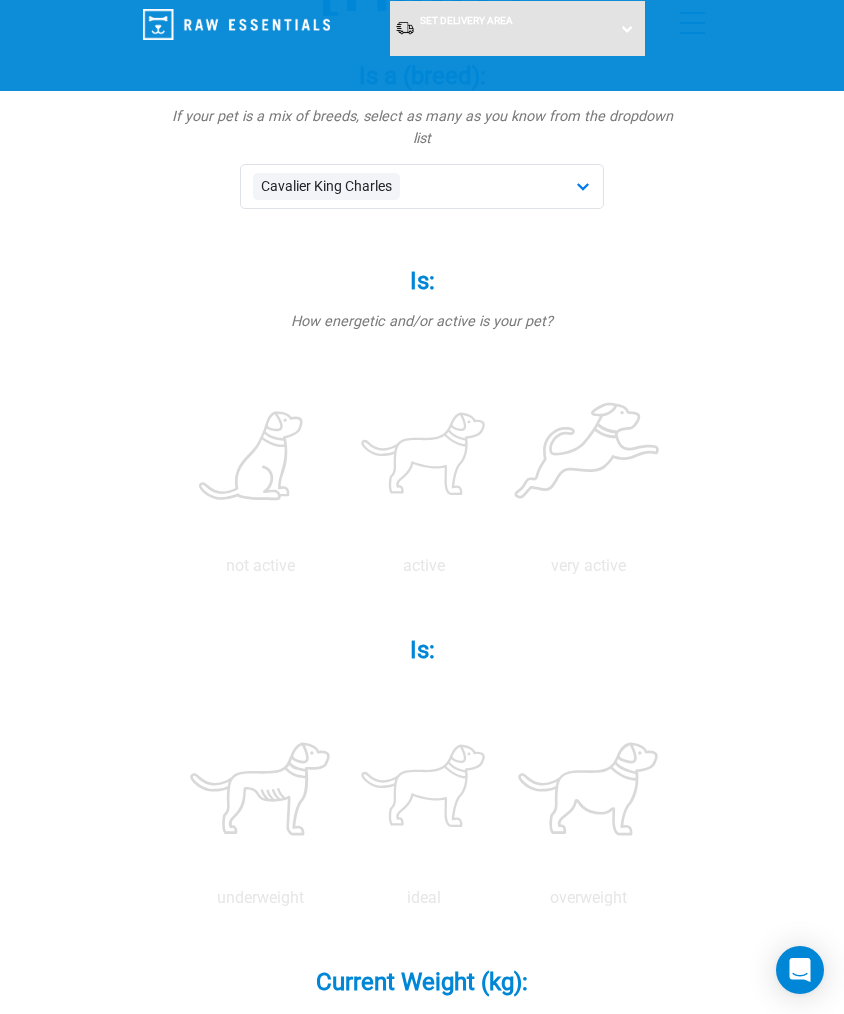 scroll, scrollTop: 253, scrollLeft: 0, axis: vertical 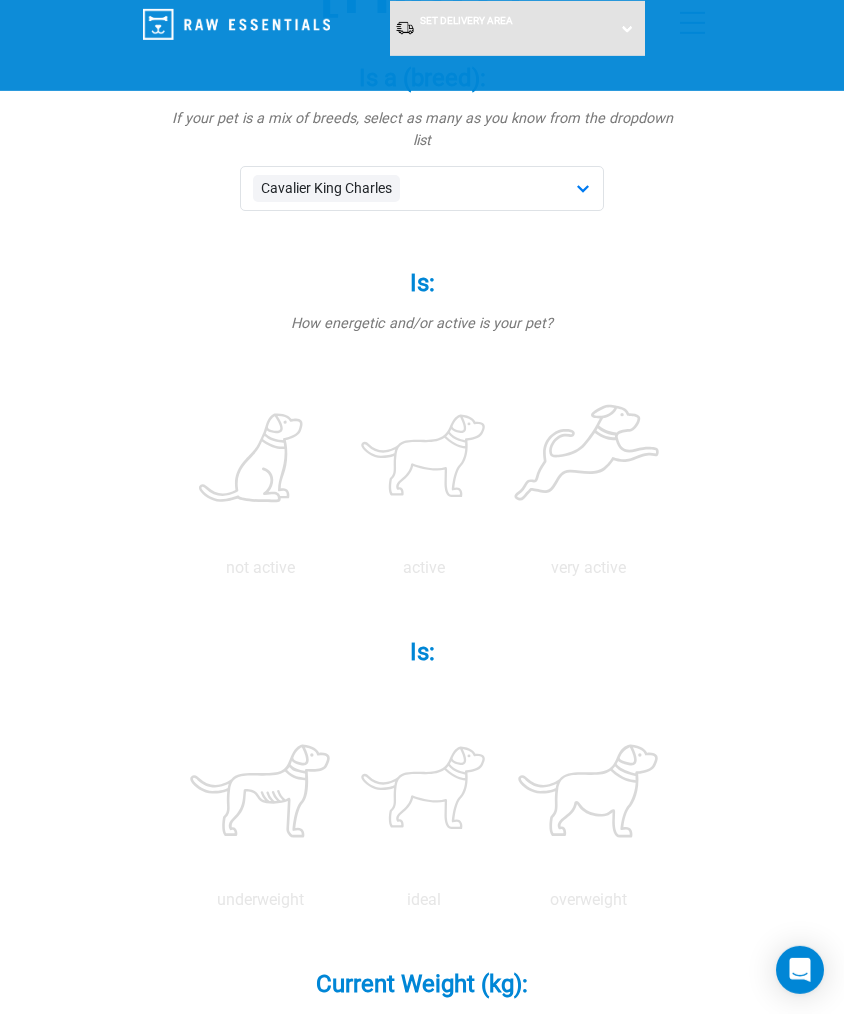 click at bounding box center [260, 459] 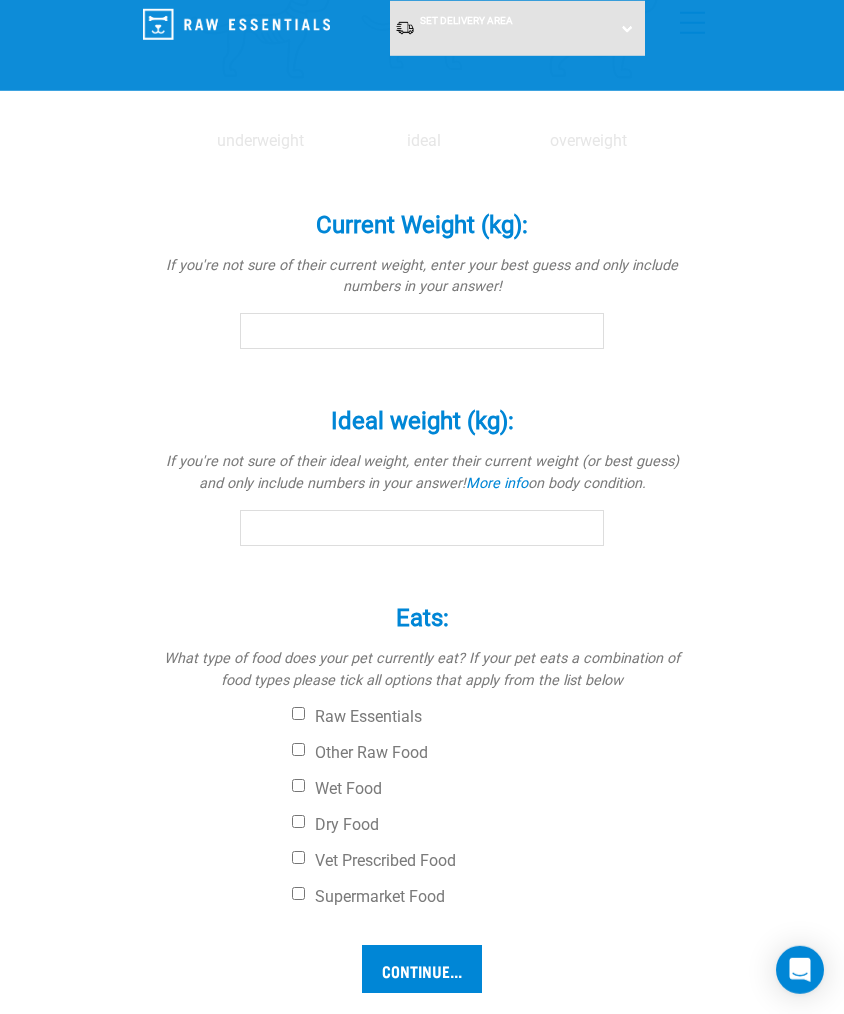 scroll, scrollTop: 1013, scrollLeft: 0, axis: vertical 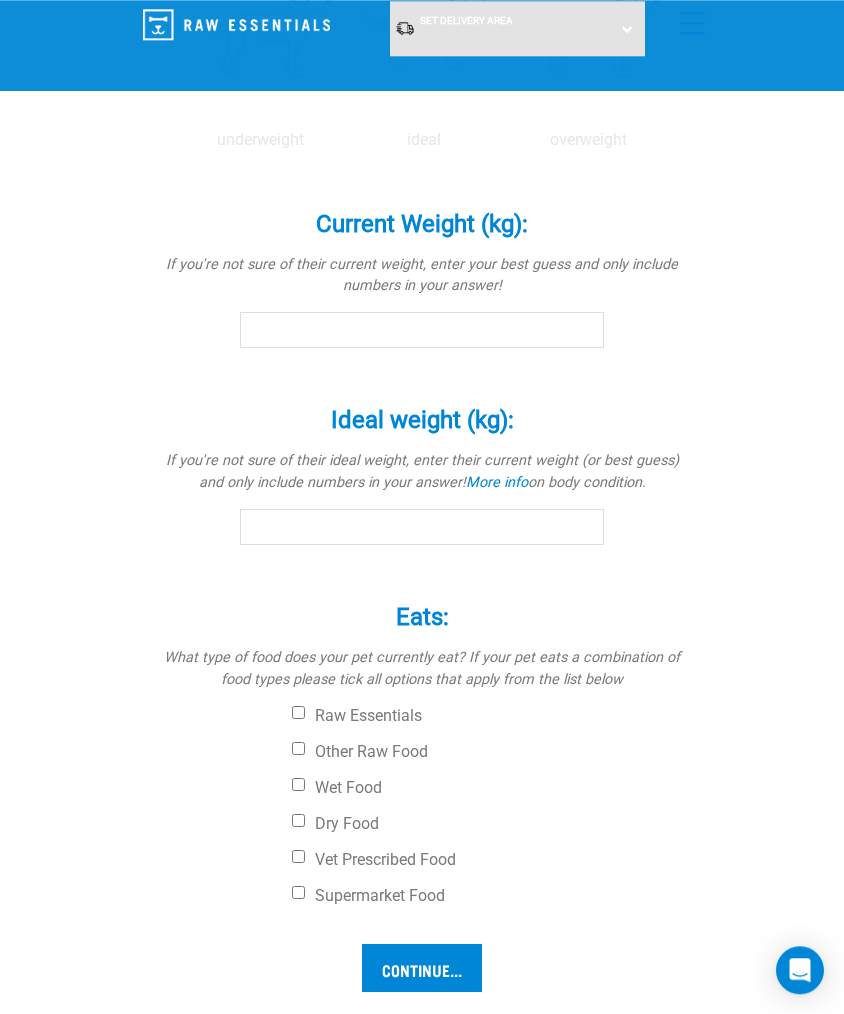 click on "Current Weight (kg): *" at bounding box center [422, 330] 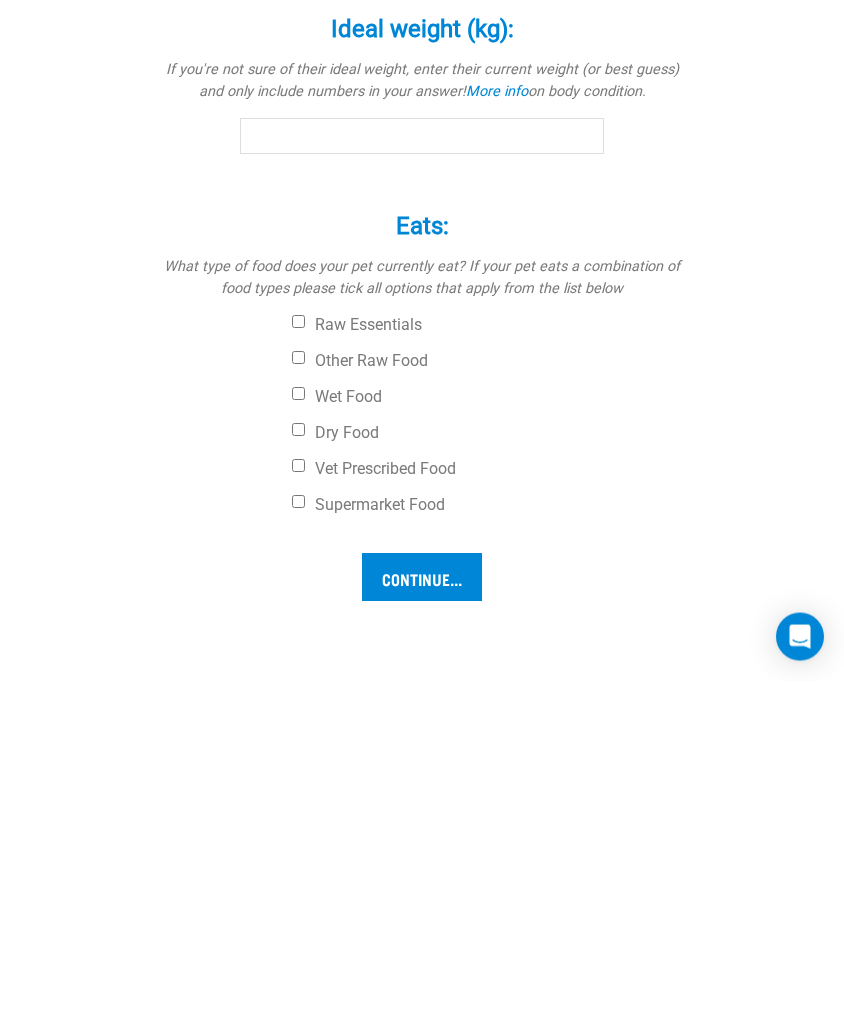 type on "12" 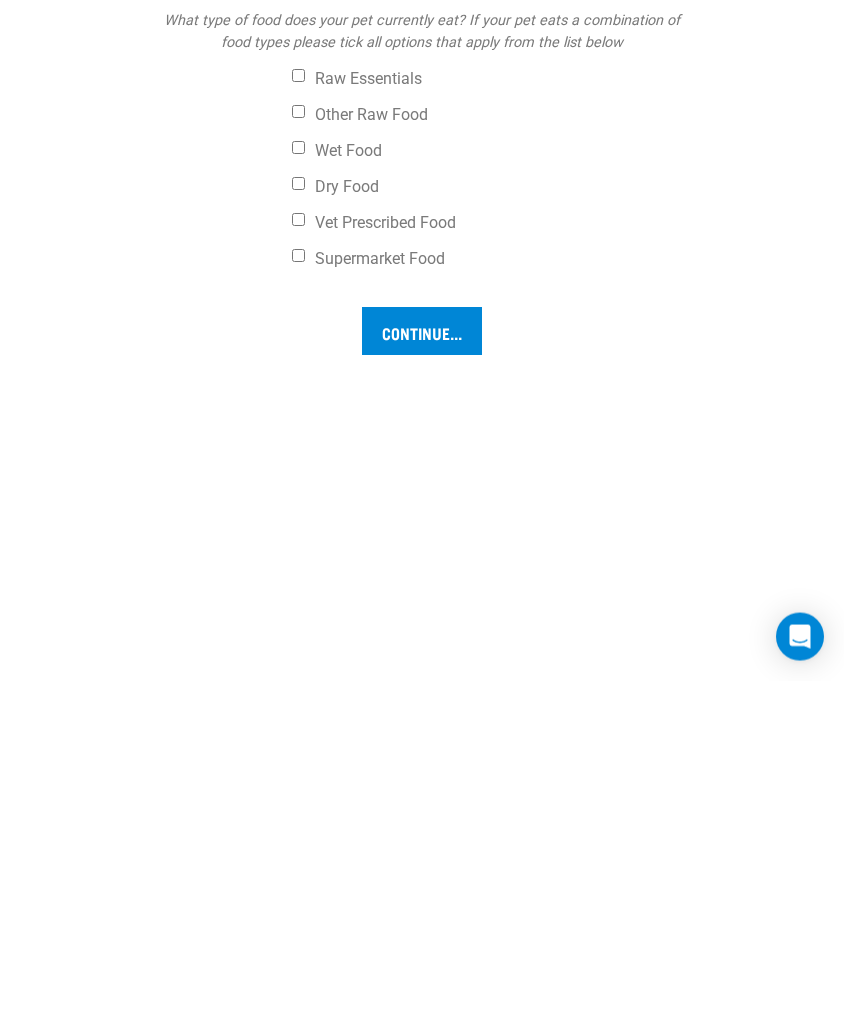 scroll, scrollTop: 1338, scrollLeft: 0, axis: vertical 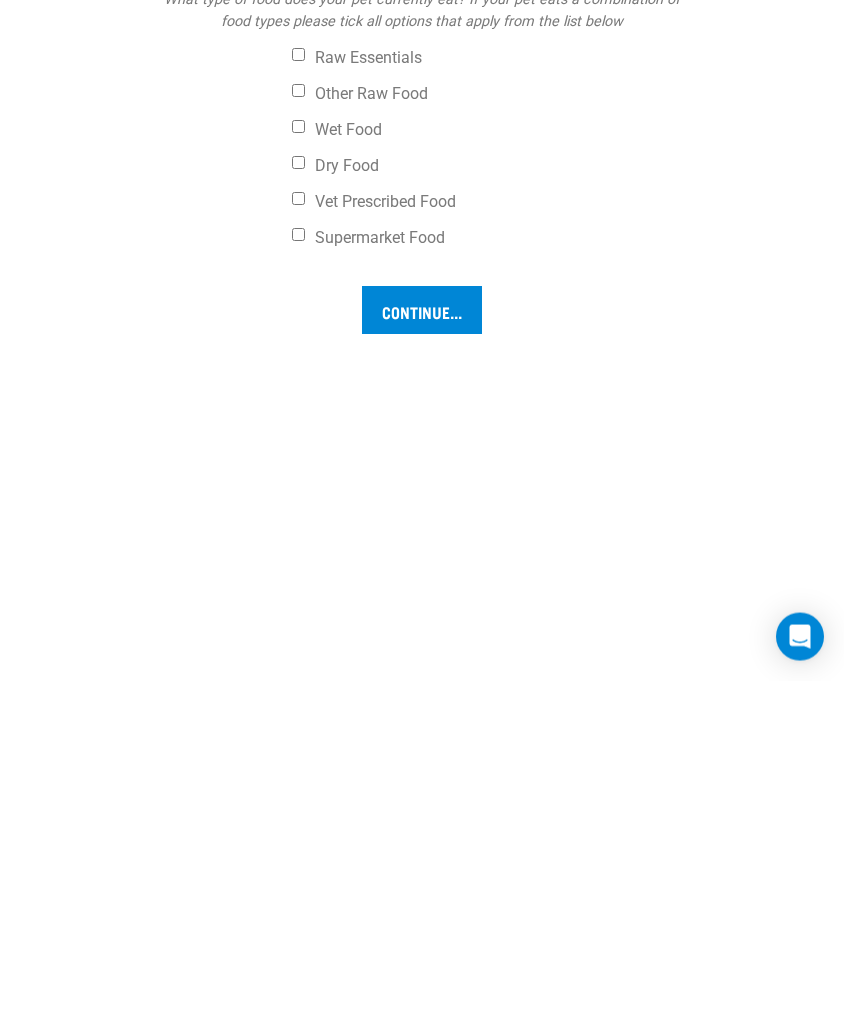 type on "9" 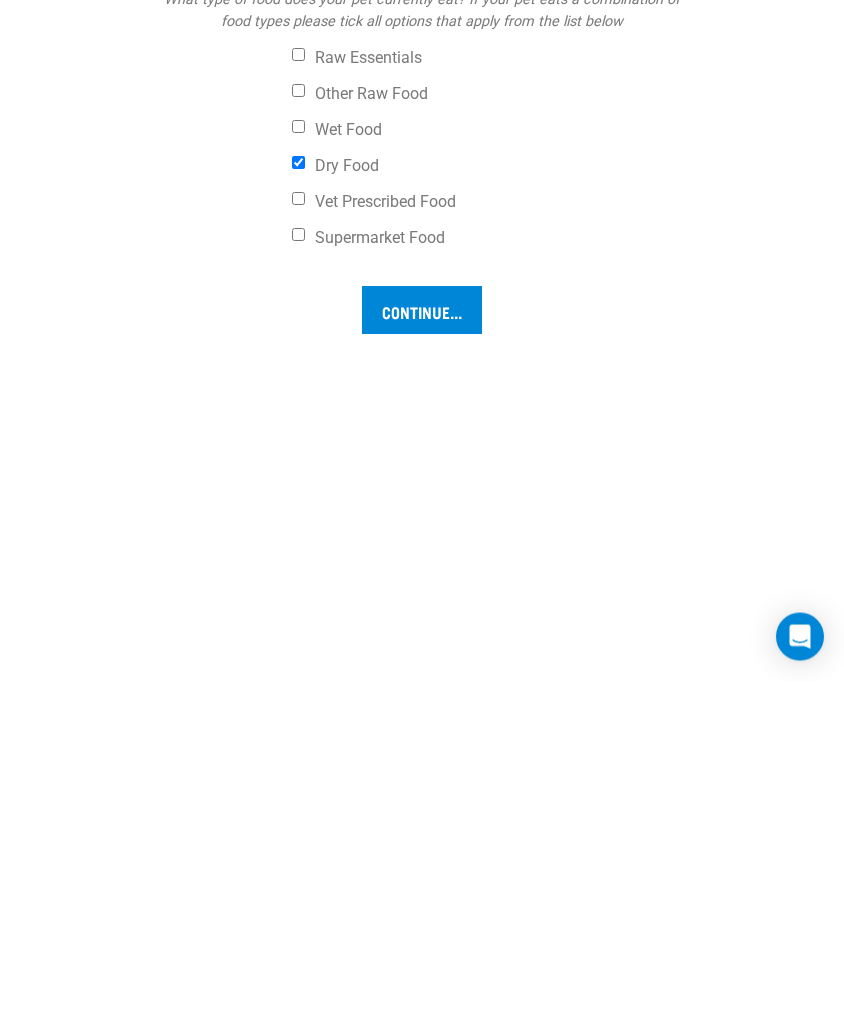 scroll, scrollTop: 1671, scrollLeft: 0, axis: vertical 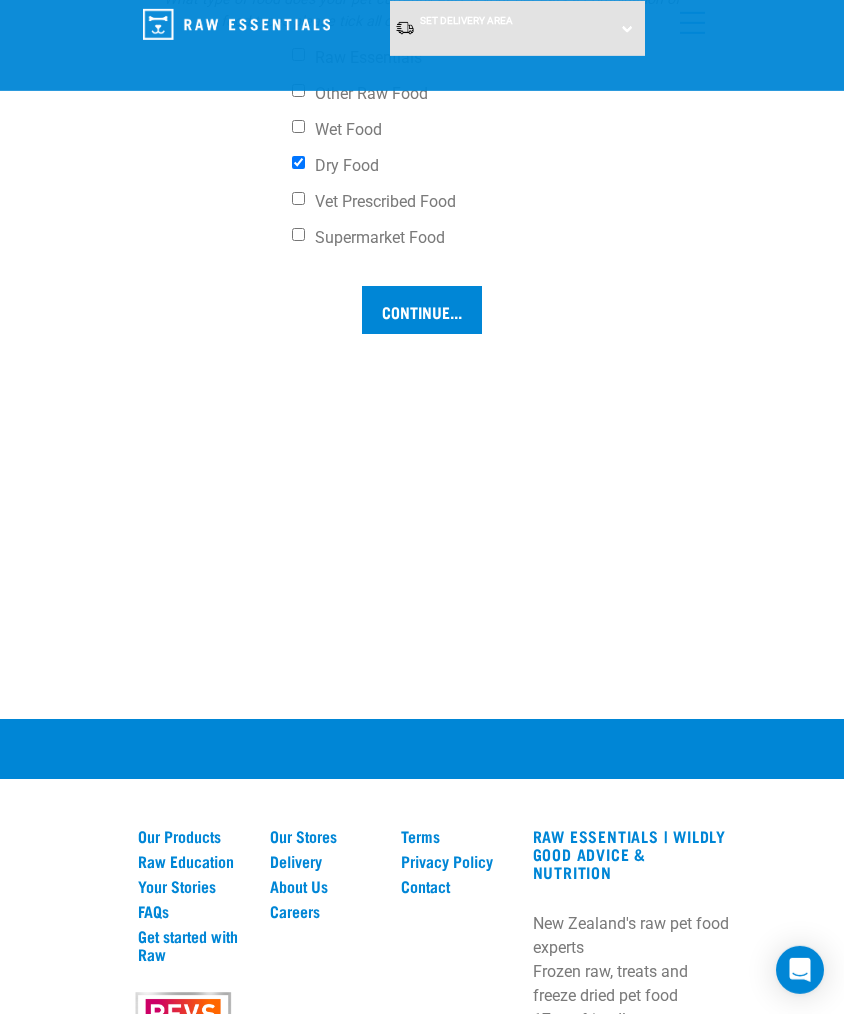 click on "Continue..." at bounding box center (422, 310) 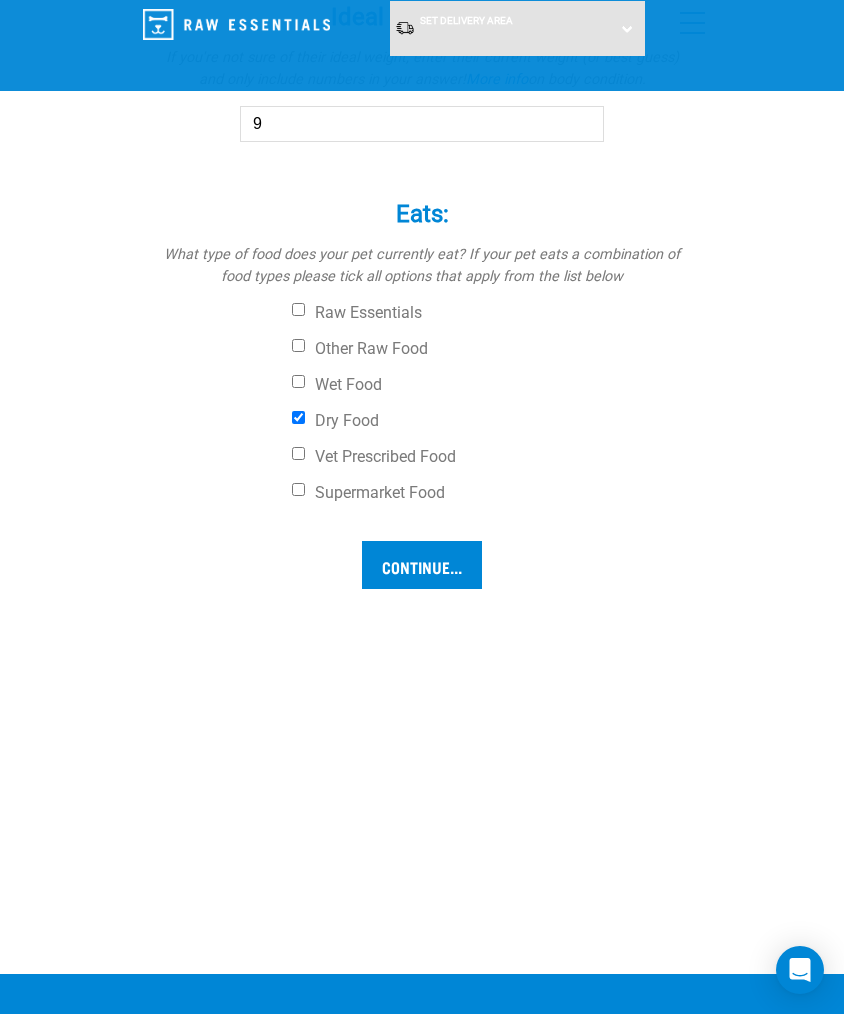 scroll, scrollTop: 1329, scrollLeft: 0, axis: vertical 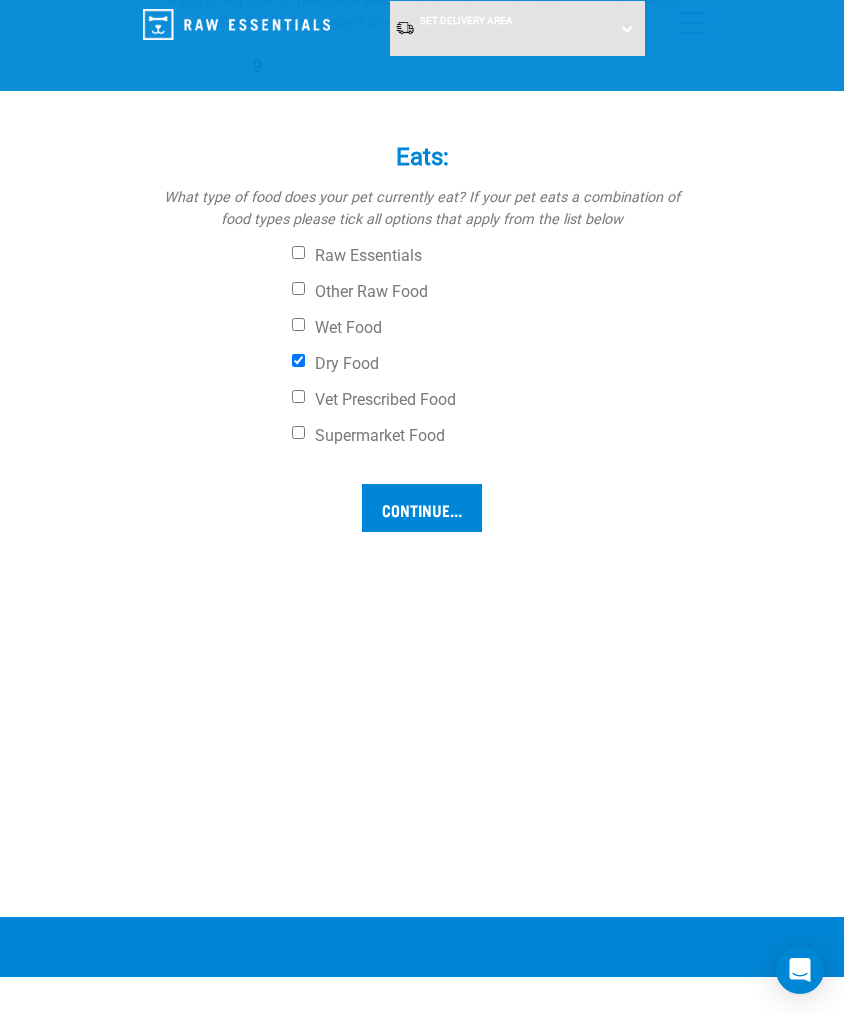click on "Continue..." at bounding box center [422, 508] 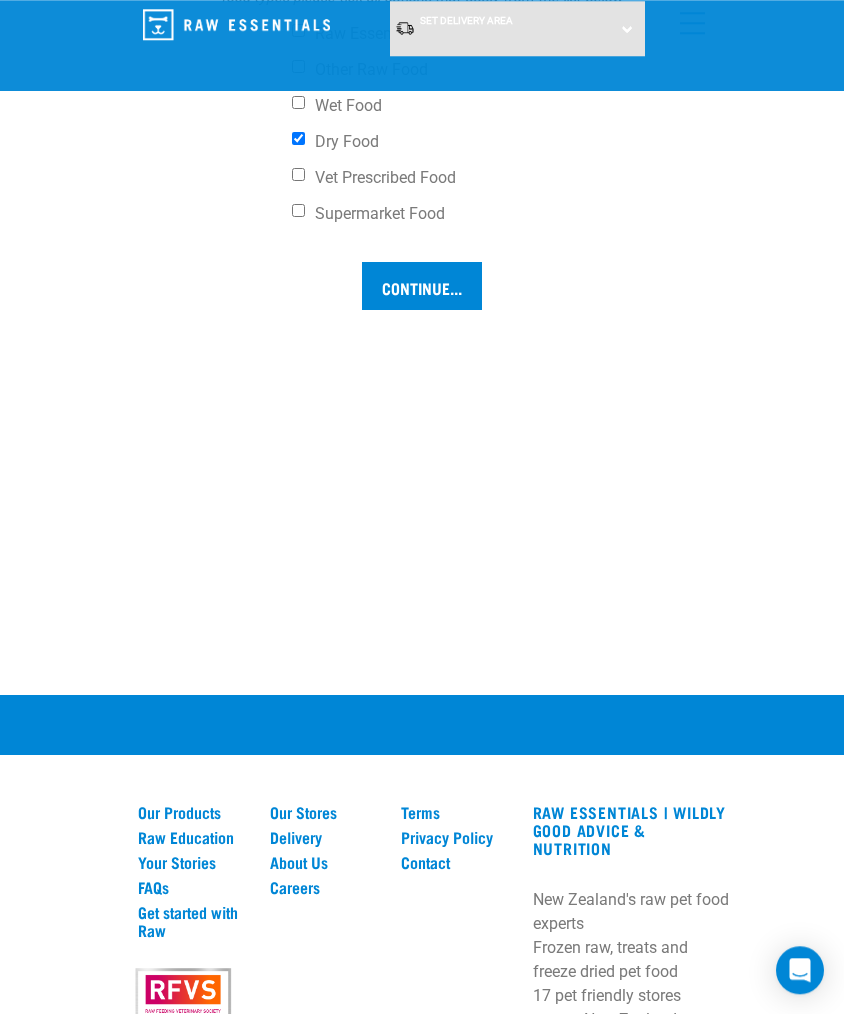 scroll, scrollTop: 1690, scrollLeft: 0, axis: vertical 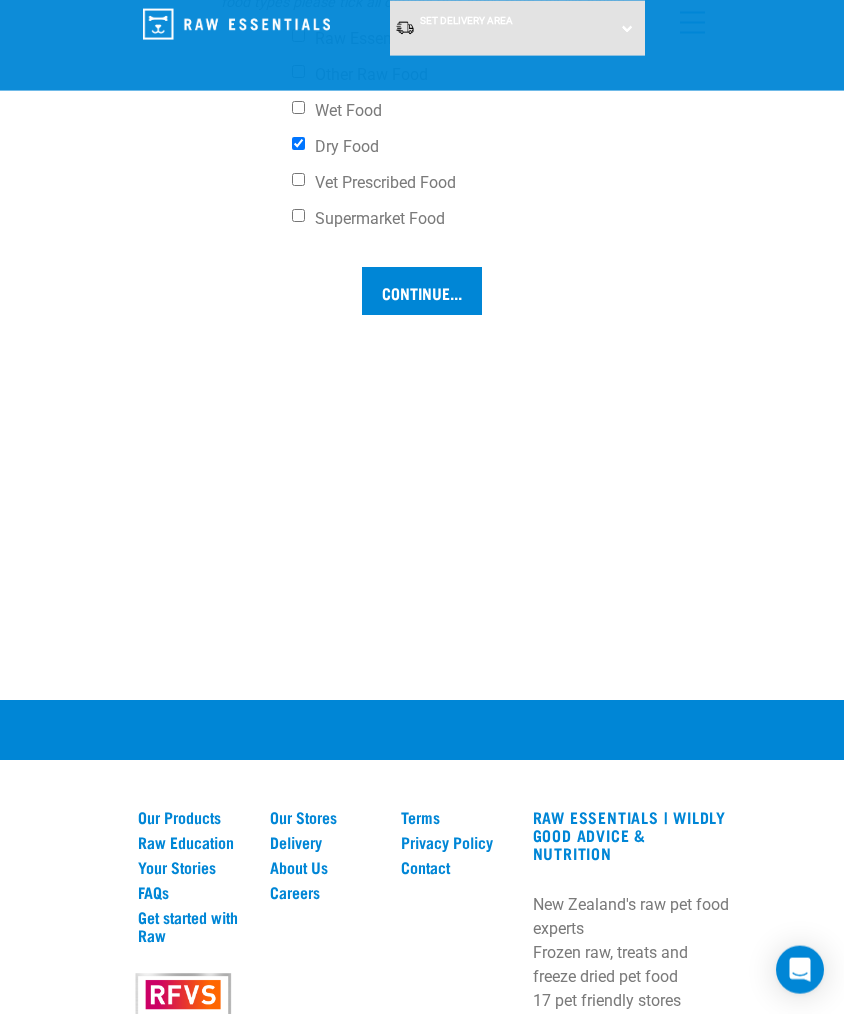 click on "Continue..." at bounding box center (422, 291) 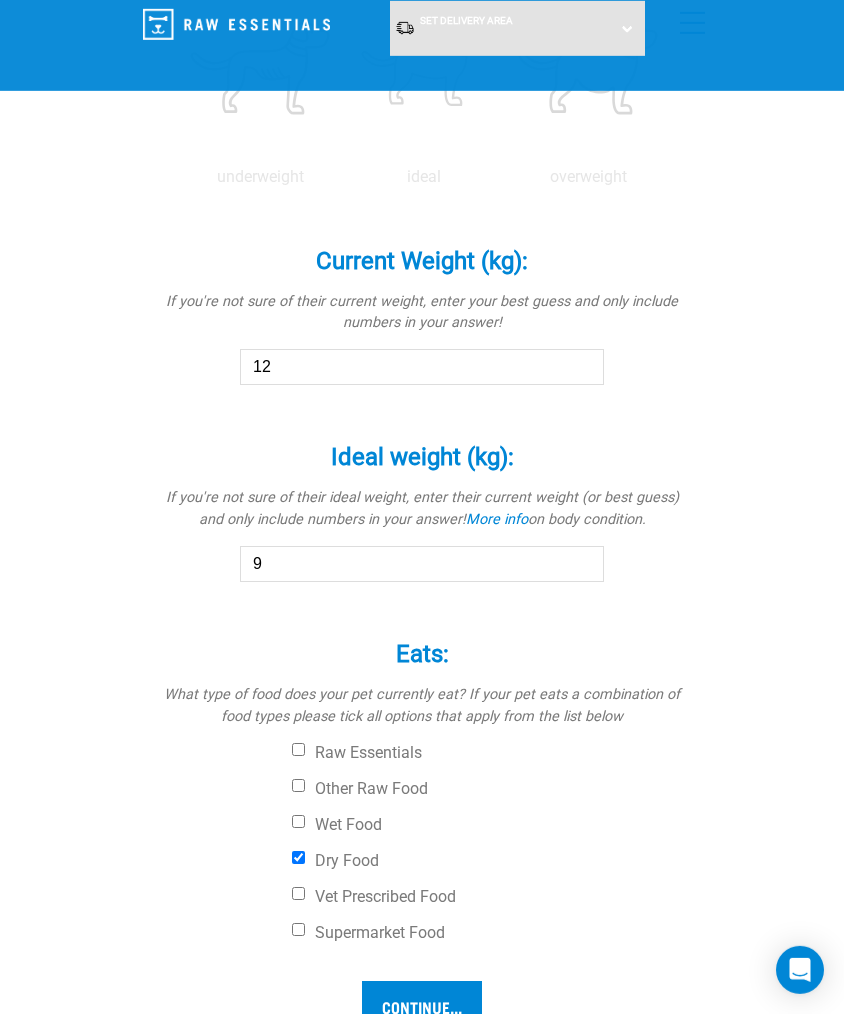 scroll, scrollTop: 976, scrollLeft: 0, axis: vertical 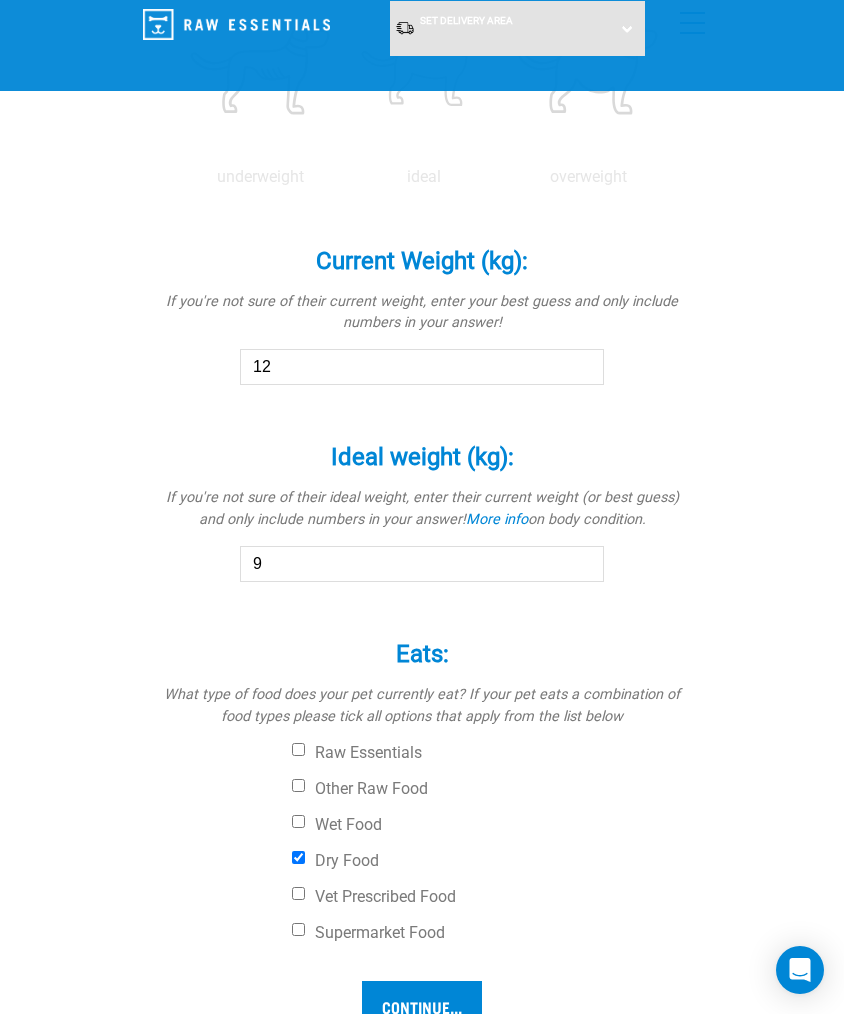 click at bounding box center [588, 68] 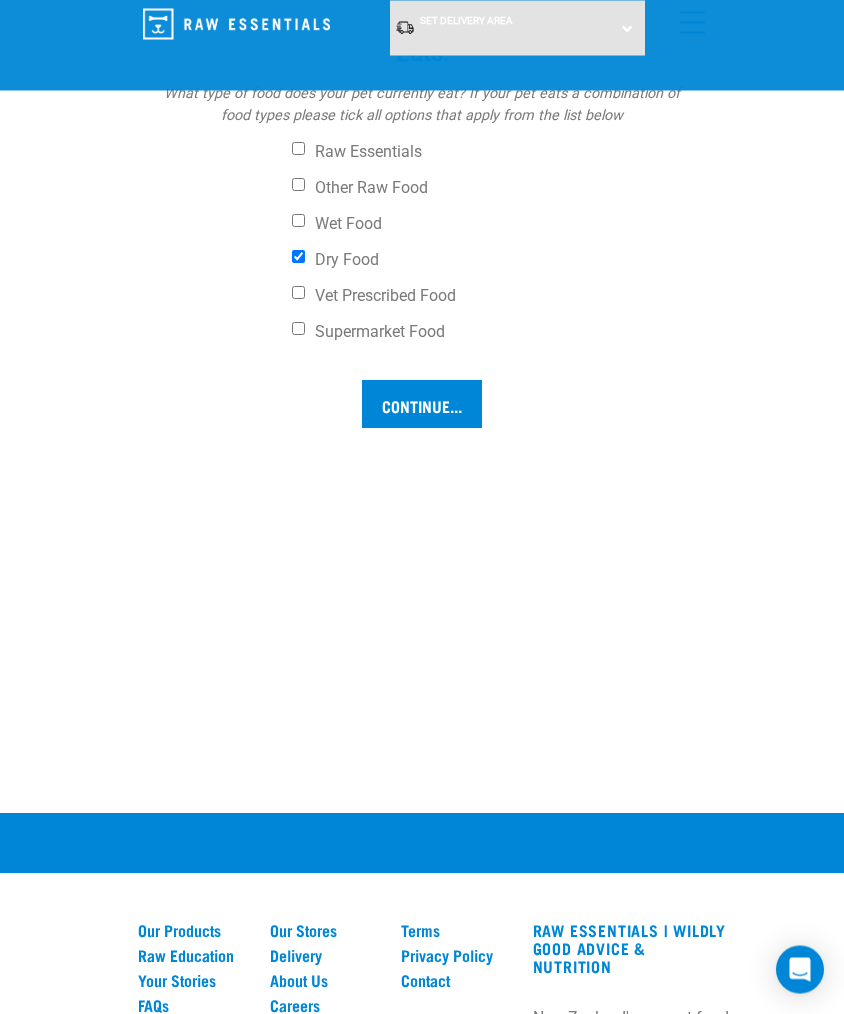 scroll, scrollTop: 1576, scrollLeft: 0, axis: vertical 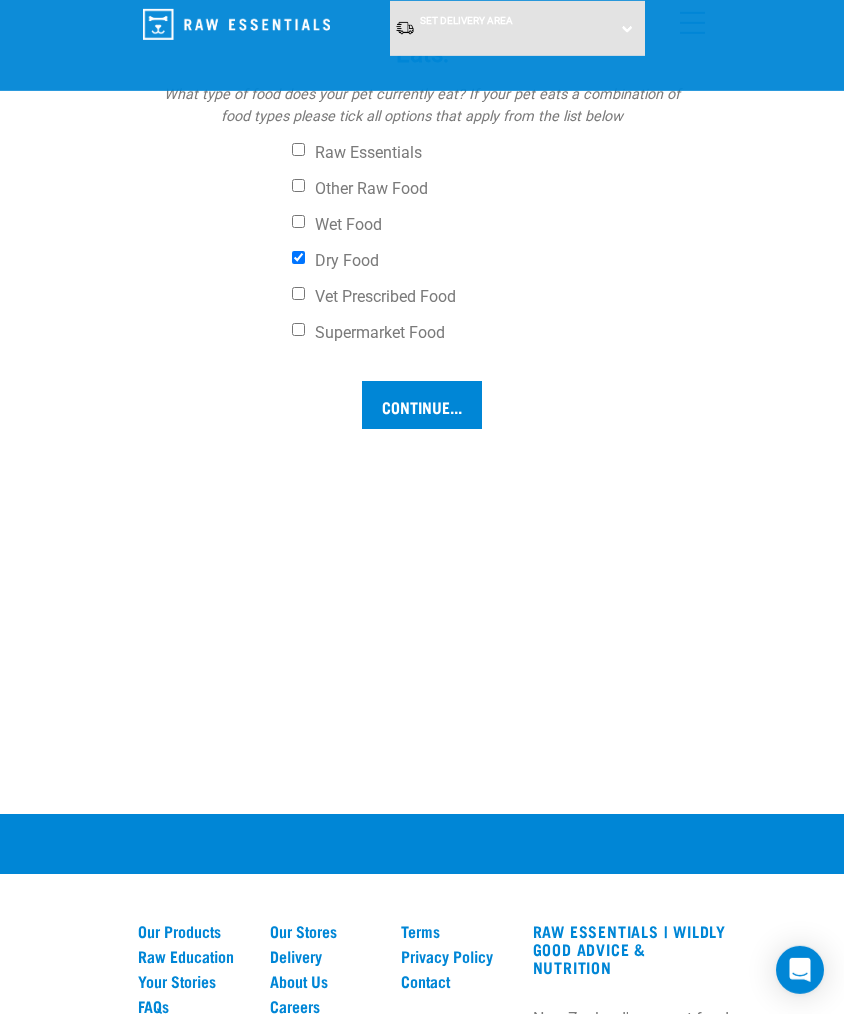 click on "Continue..." at bounding box center (422, 405) 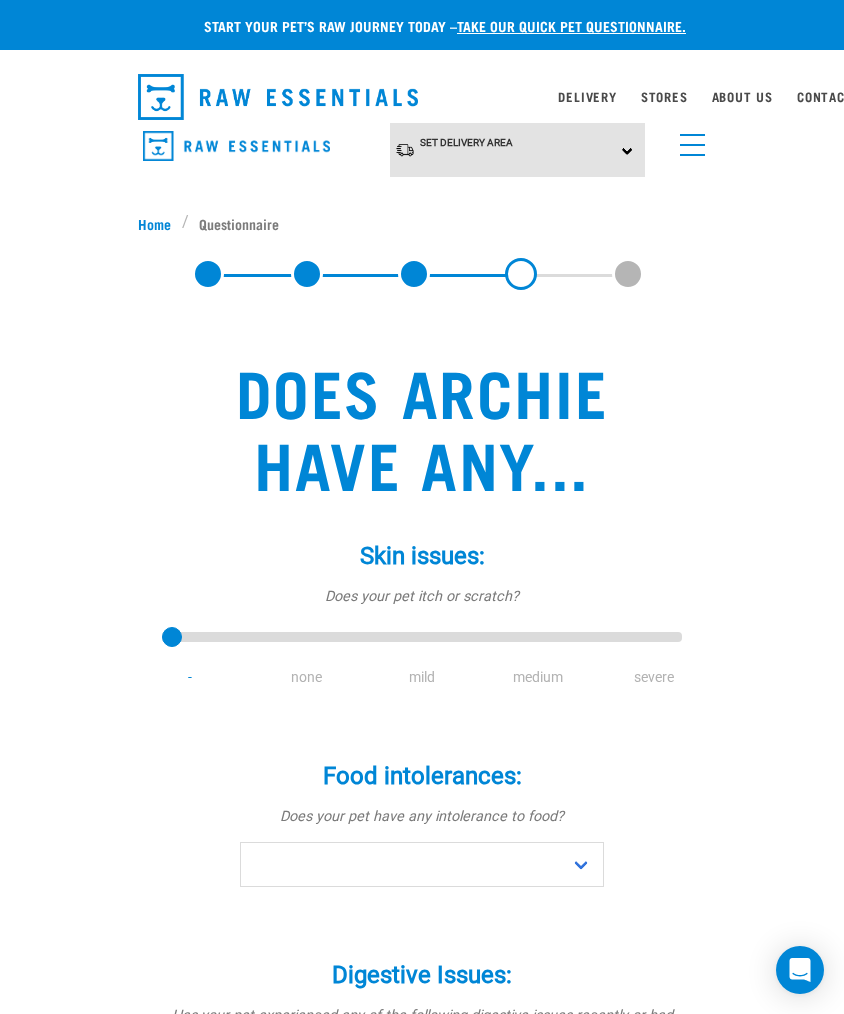 scroll, scrollTop: 5, scrollLeft: 0, axis: vertical 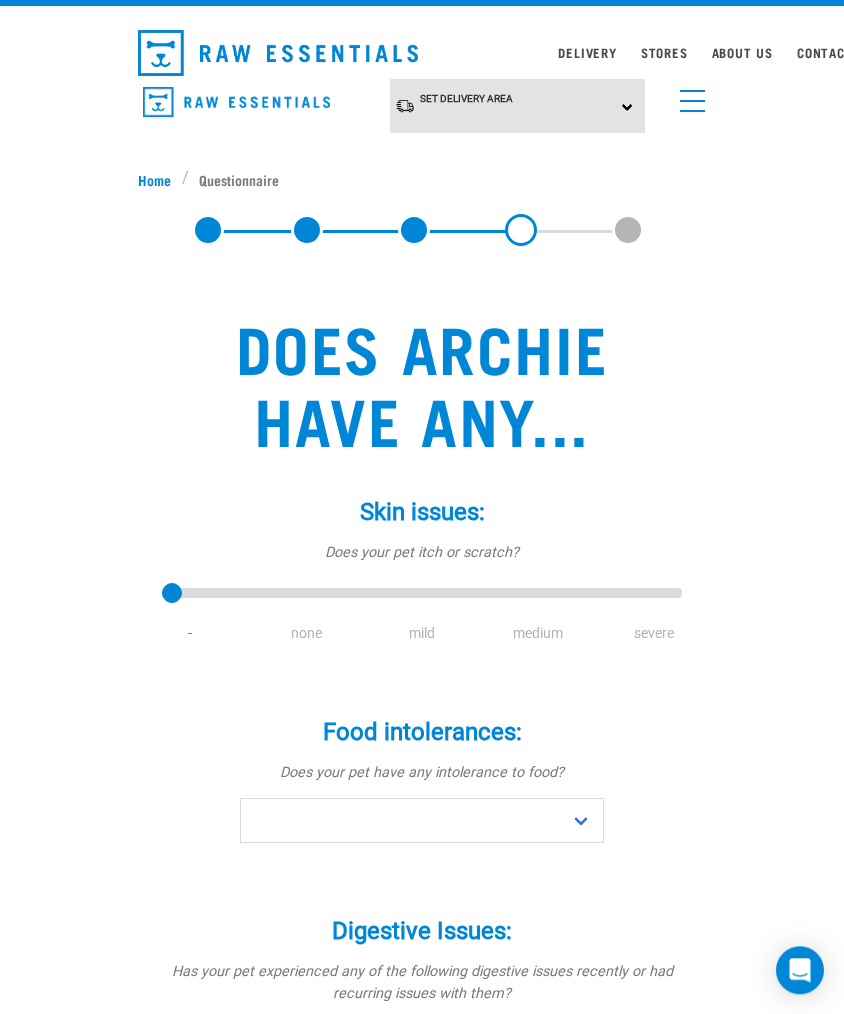 type on "1" 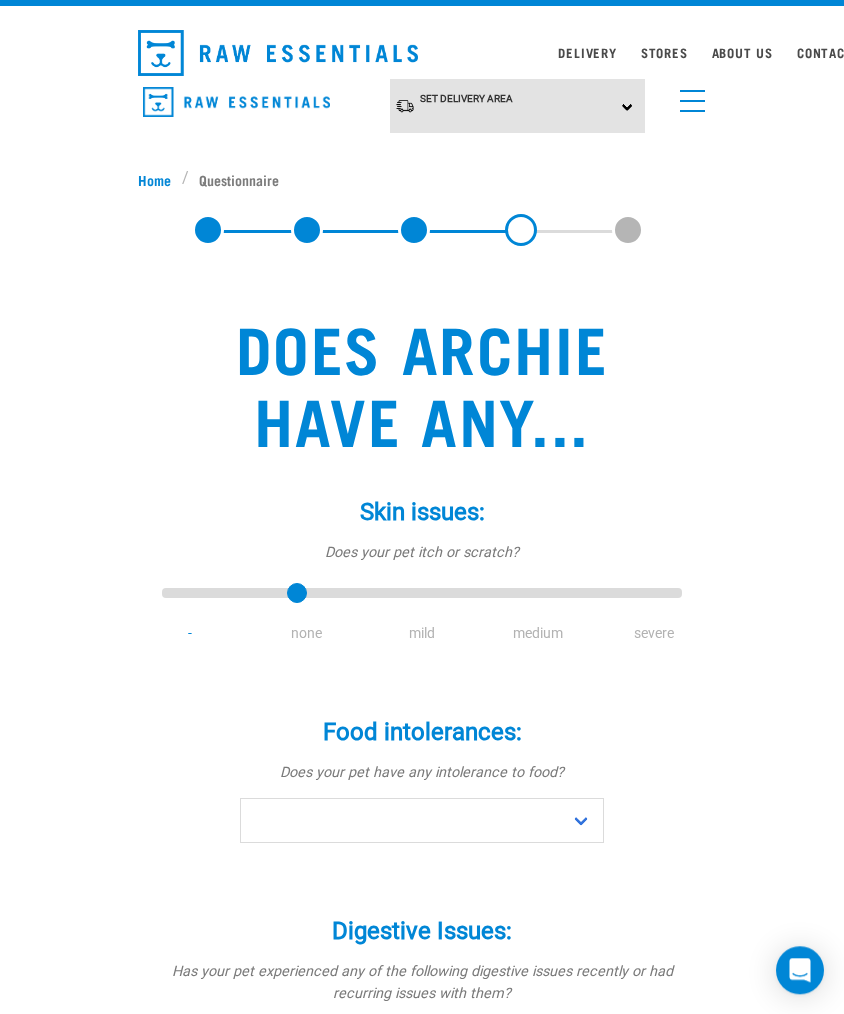 scroll, scrollTop: 44, scrollLeft: 0, axis: vertical 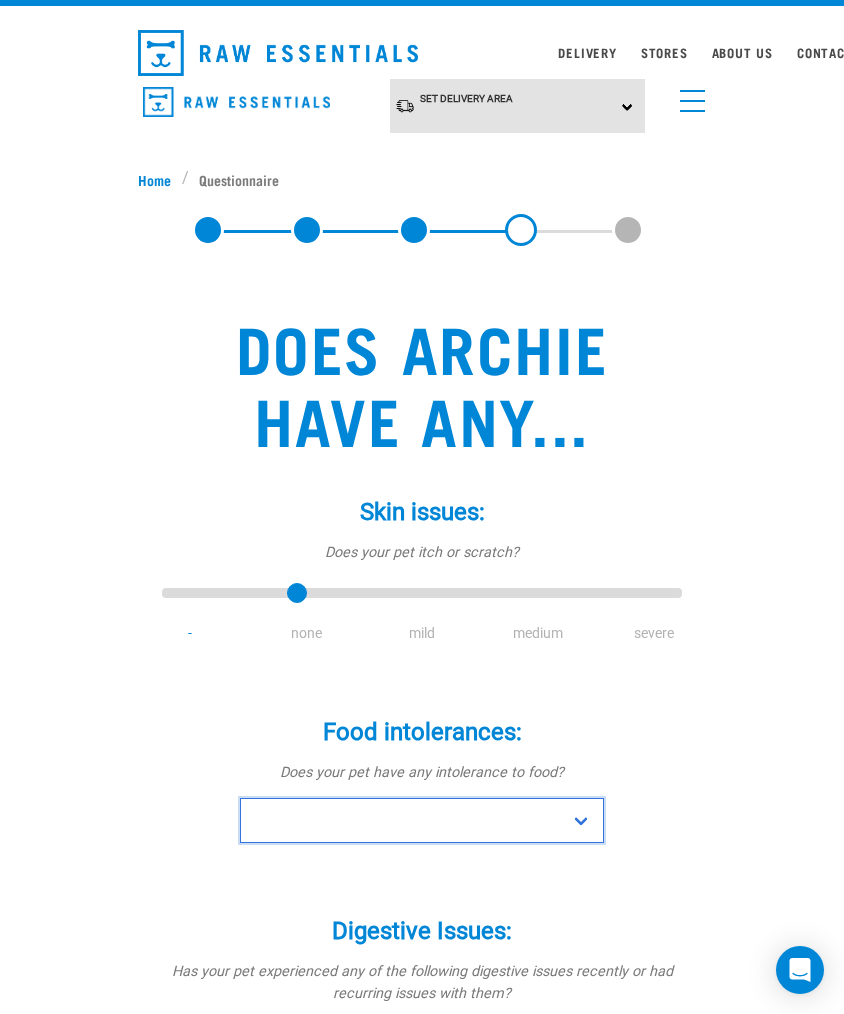 click on "No
Yes" at bounding box center (422, 820) 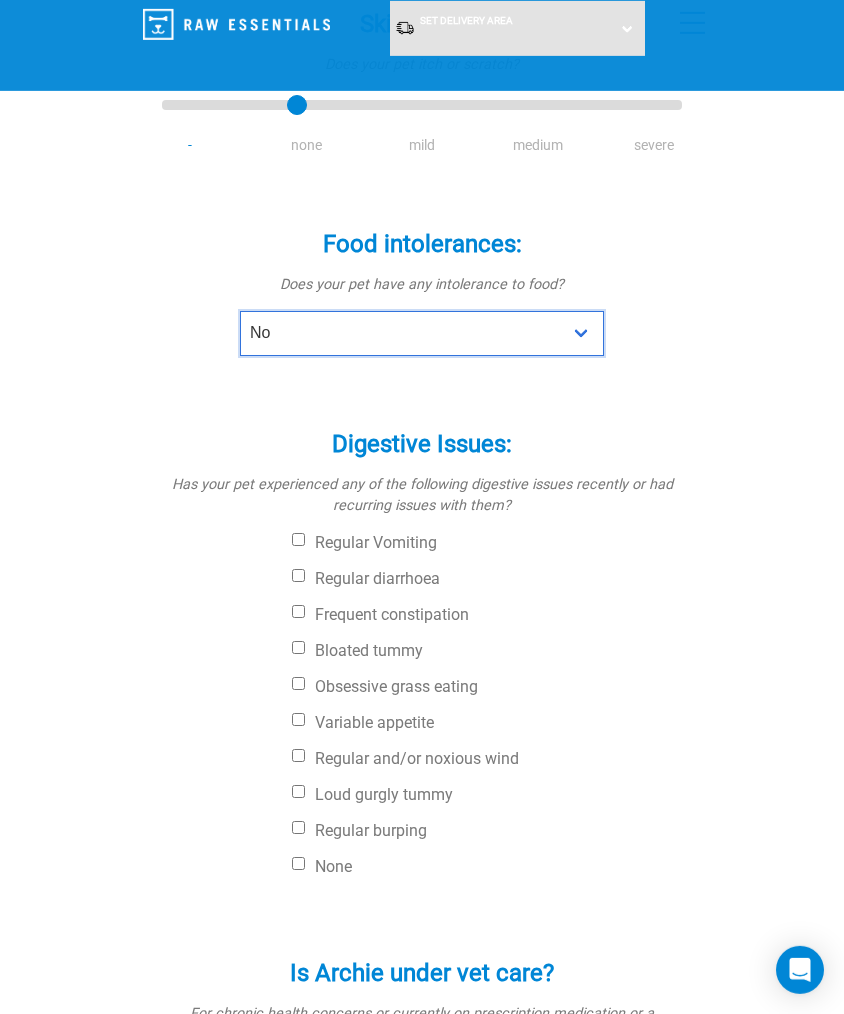 scroll, scrollTop: 380, scrollLeft: 0, axis: vertical 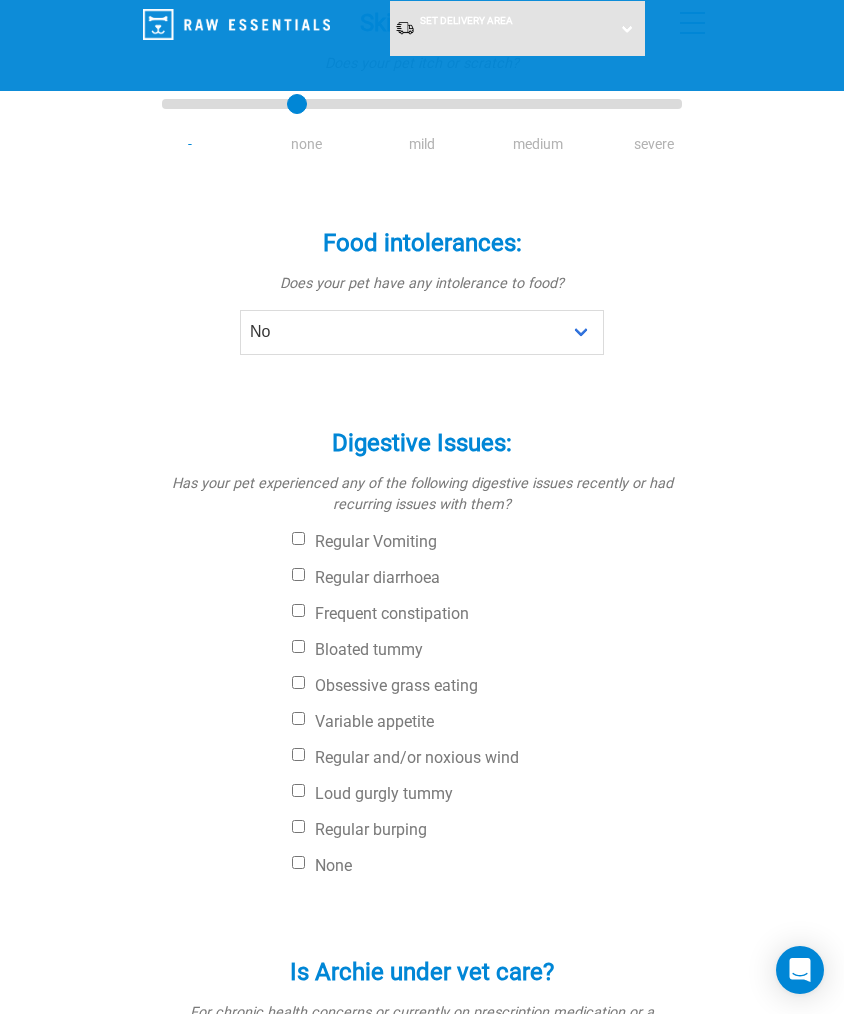 click on "Obsessive grass eating" at bounding box center (487, 686) 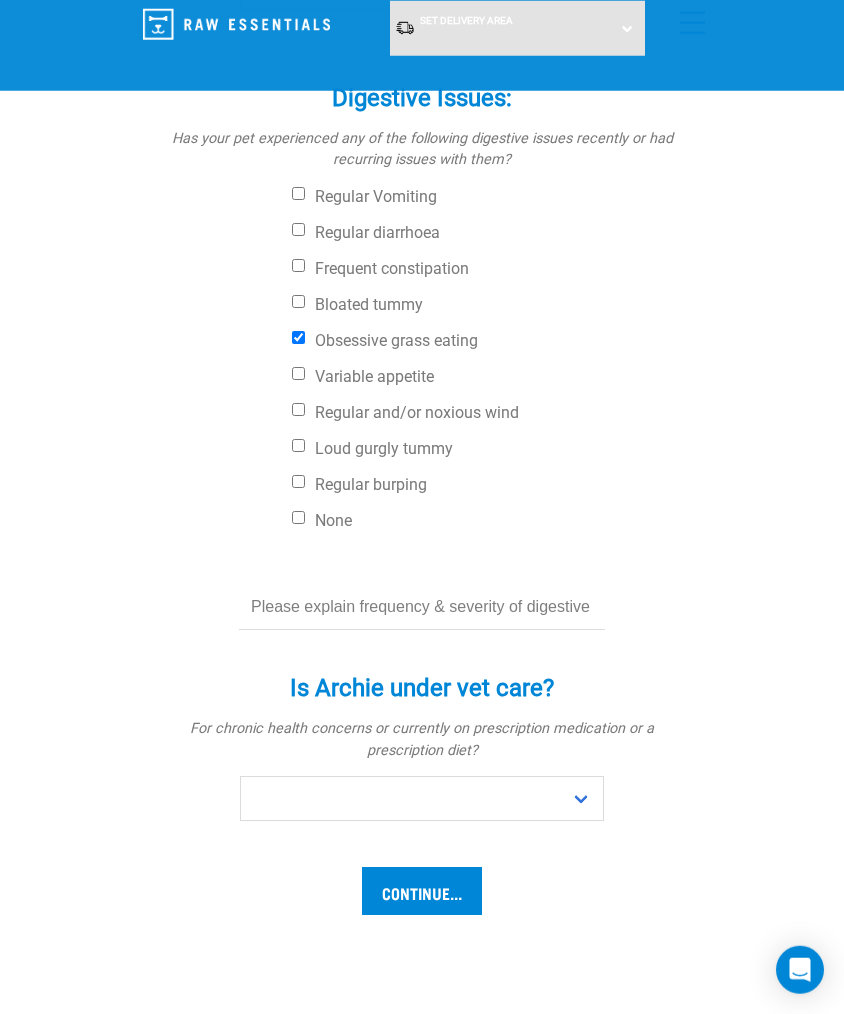 scroll, scrollTop: 726, scrollLeft: 0, axis: vertical 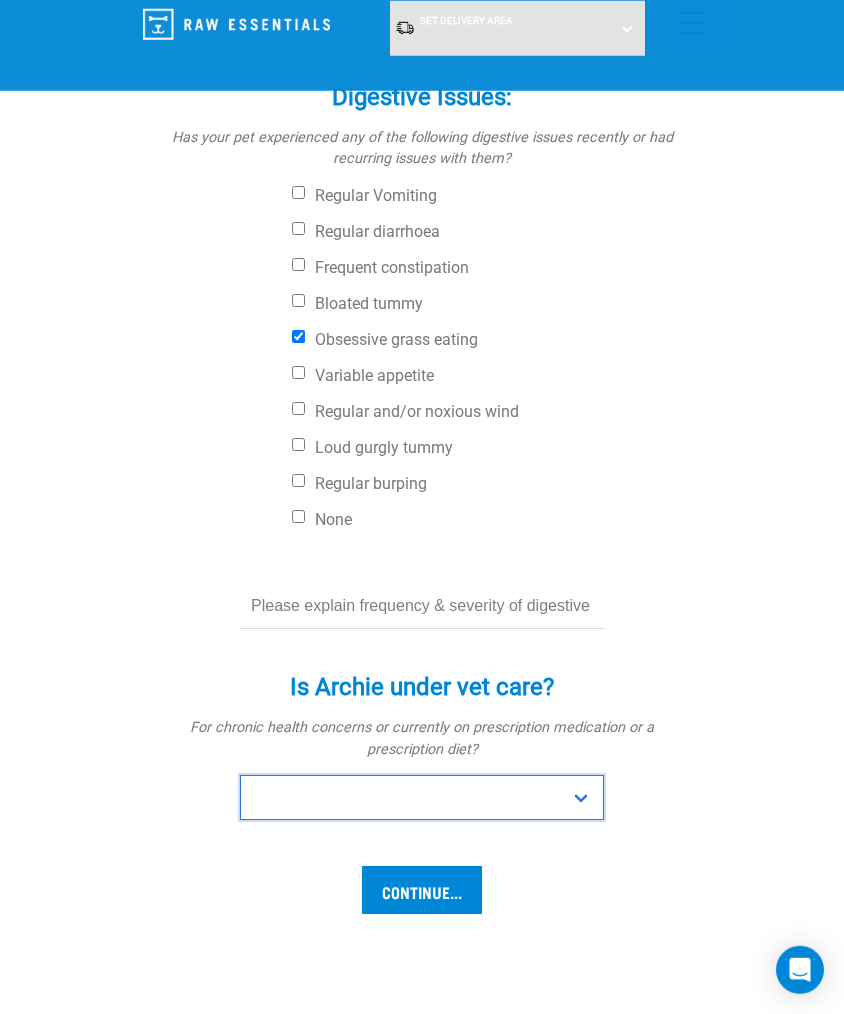 click on "No
Yes" at bounding box center [422, 797] 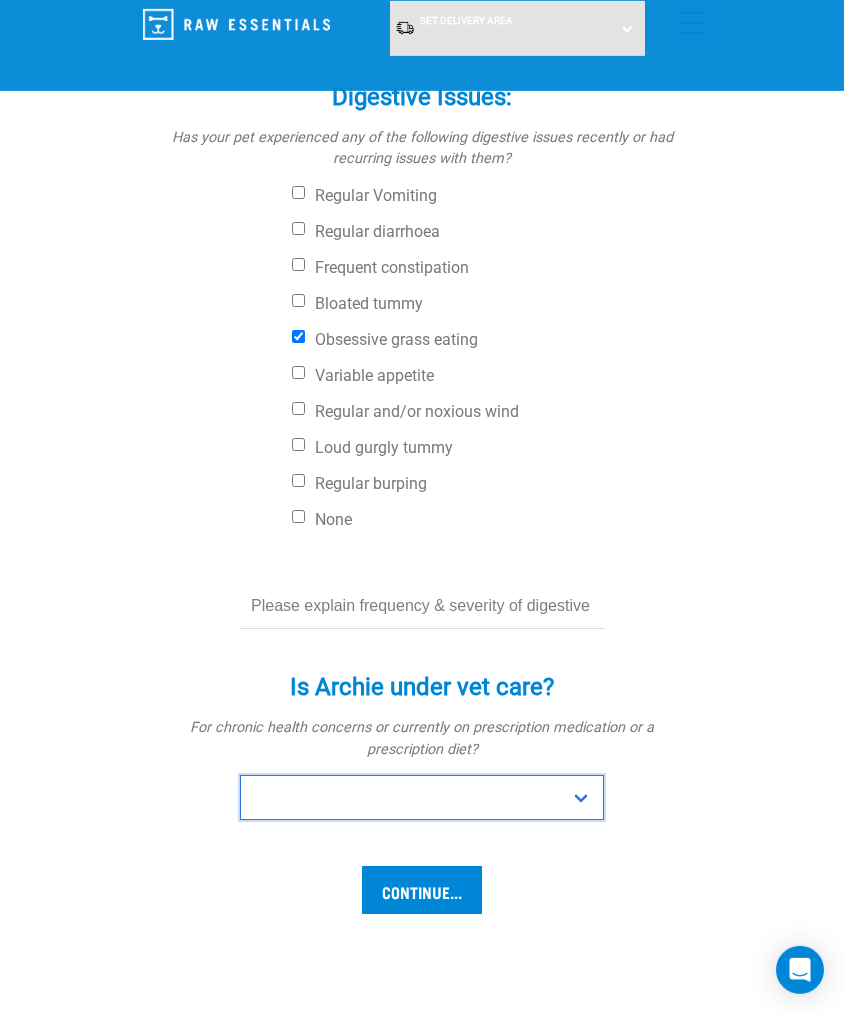 select on "no" 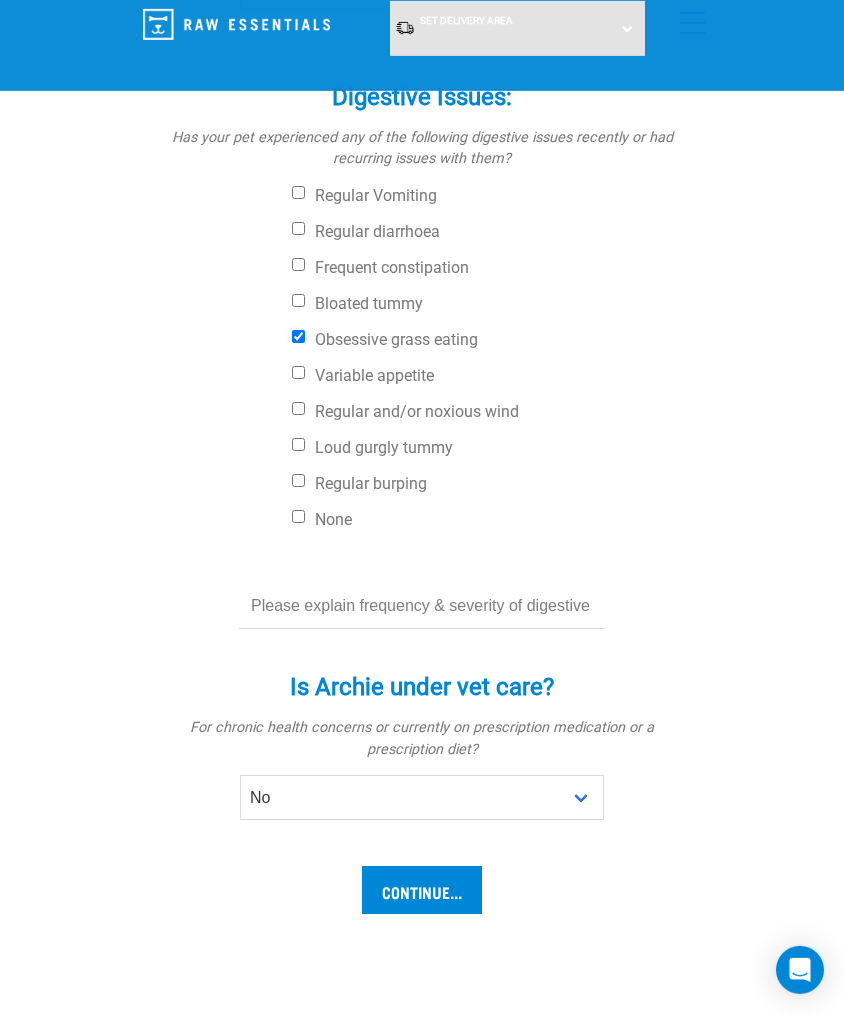 click on "Continue..." at bounding box center (422, 890) 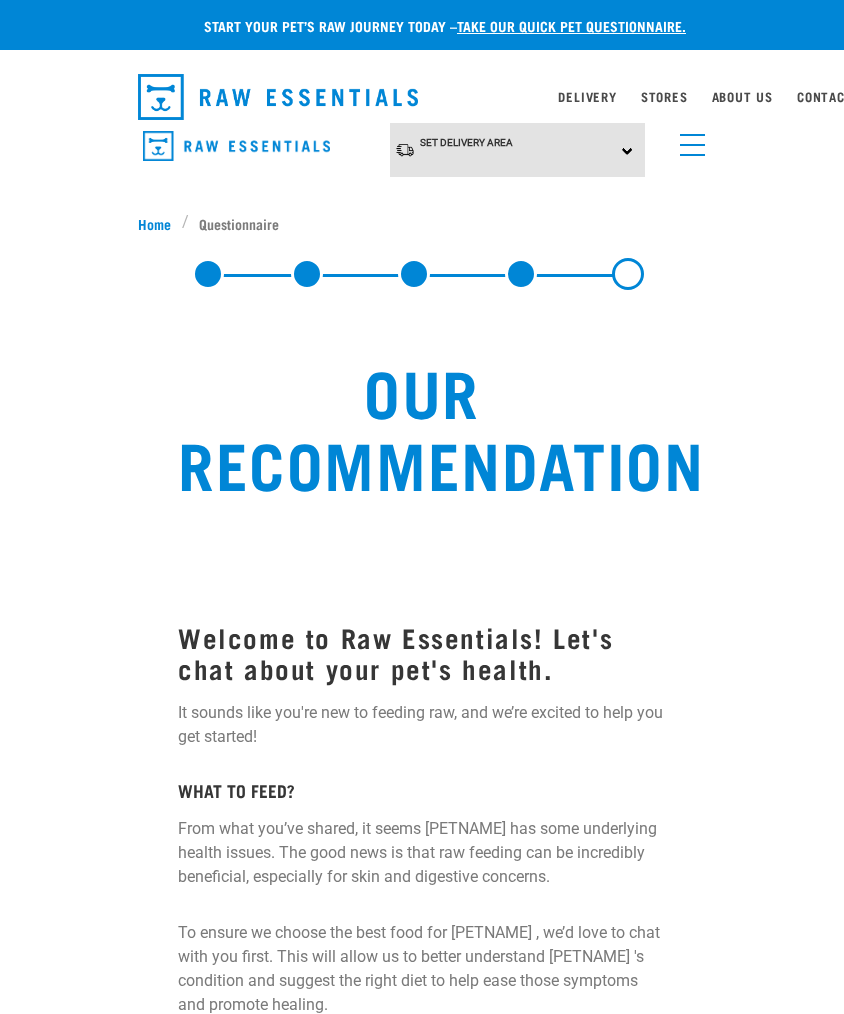 scroll, scrollTop: 0, scrollLeft: 0, axis: both 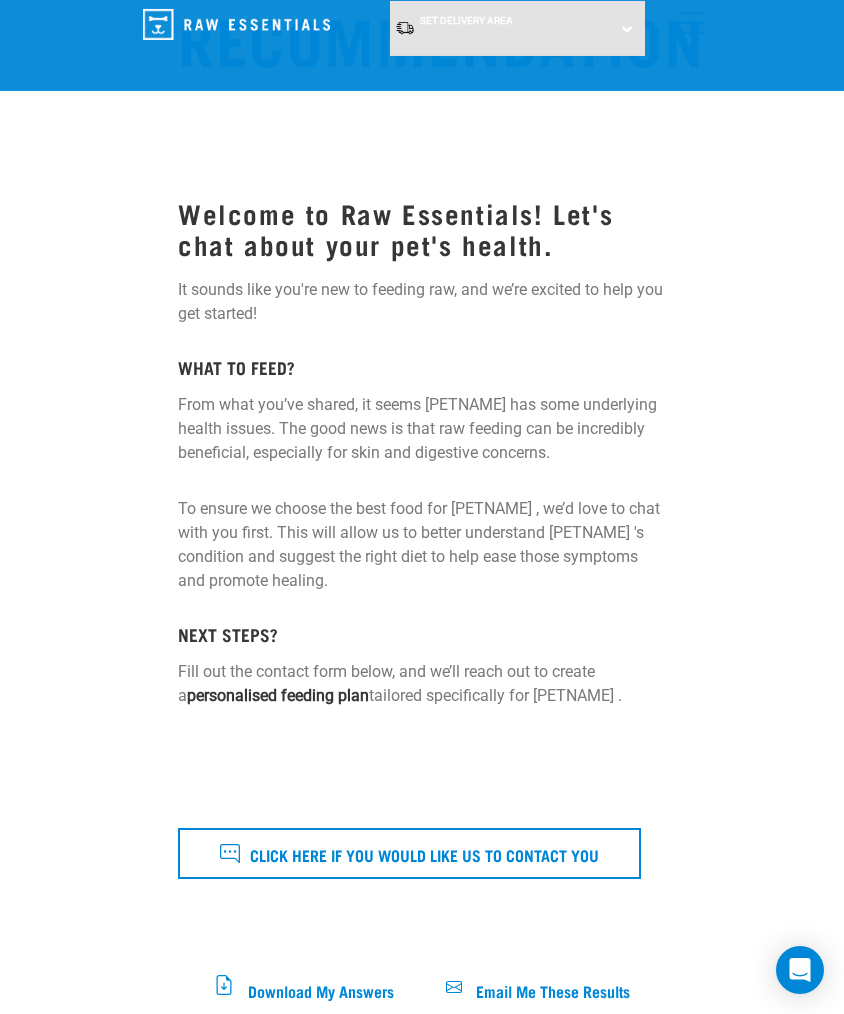 click on "Start your pet’s raw journey today –  take our quick pet questionnaire.
Delivery
Stores
About Us
Contact" at bounding box center (422, 1199) 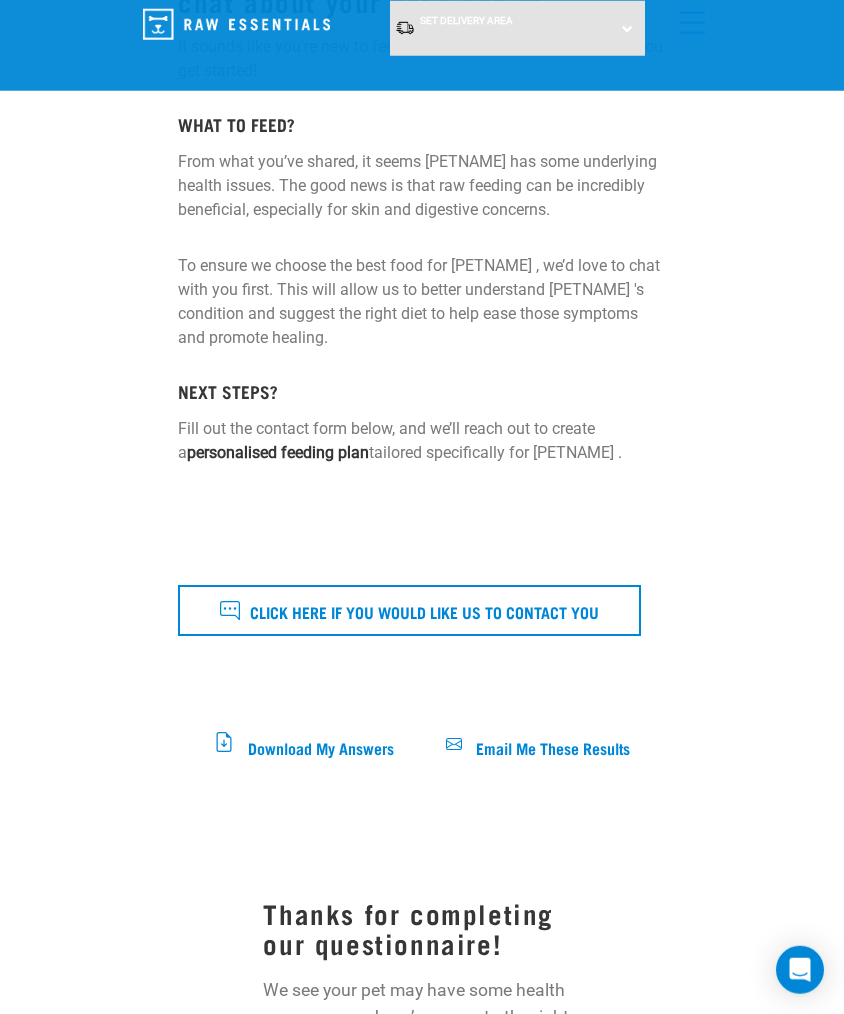 scroll, scrollTop: 520, scrollLeft: 0, axis: vertical 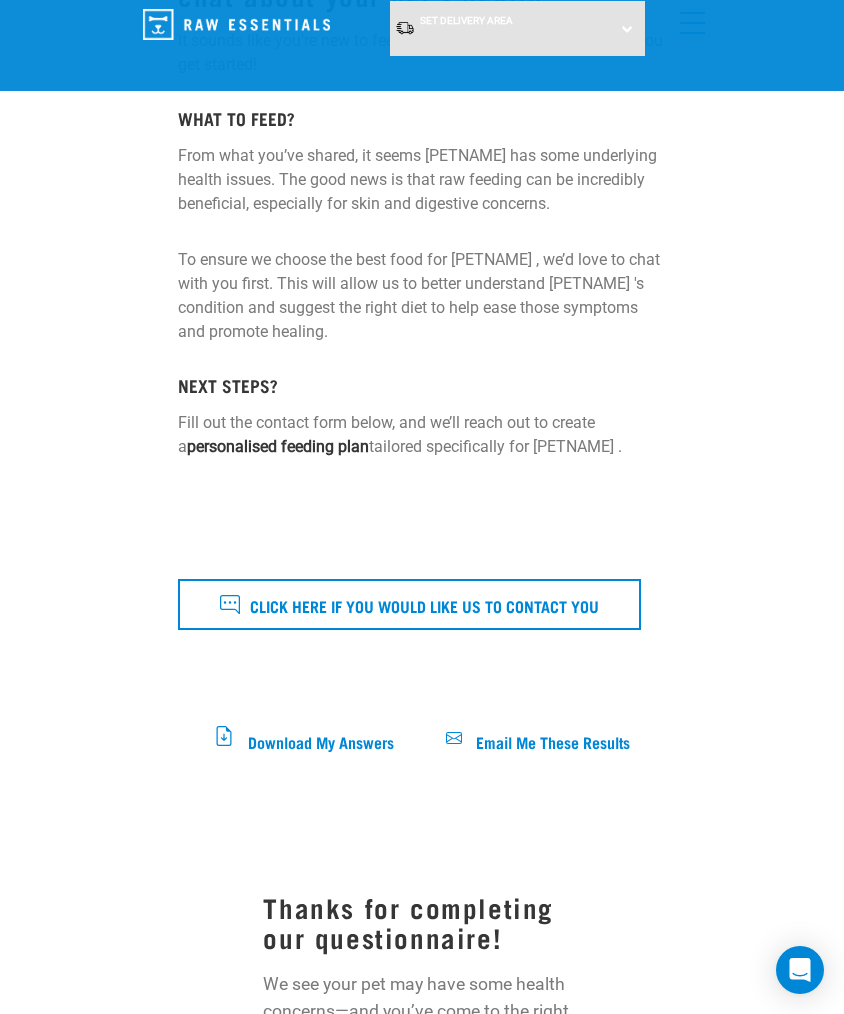 click on "Start your pet’s raw journey today –  take our quick pet questionnaire.
Delivery
Stores
About Us
Contact" at bounding box center [422, 950] 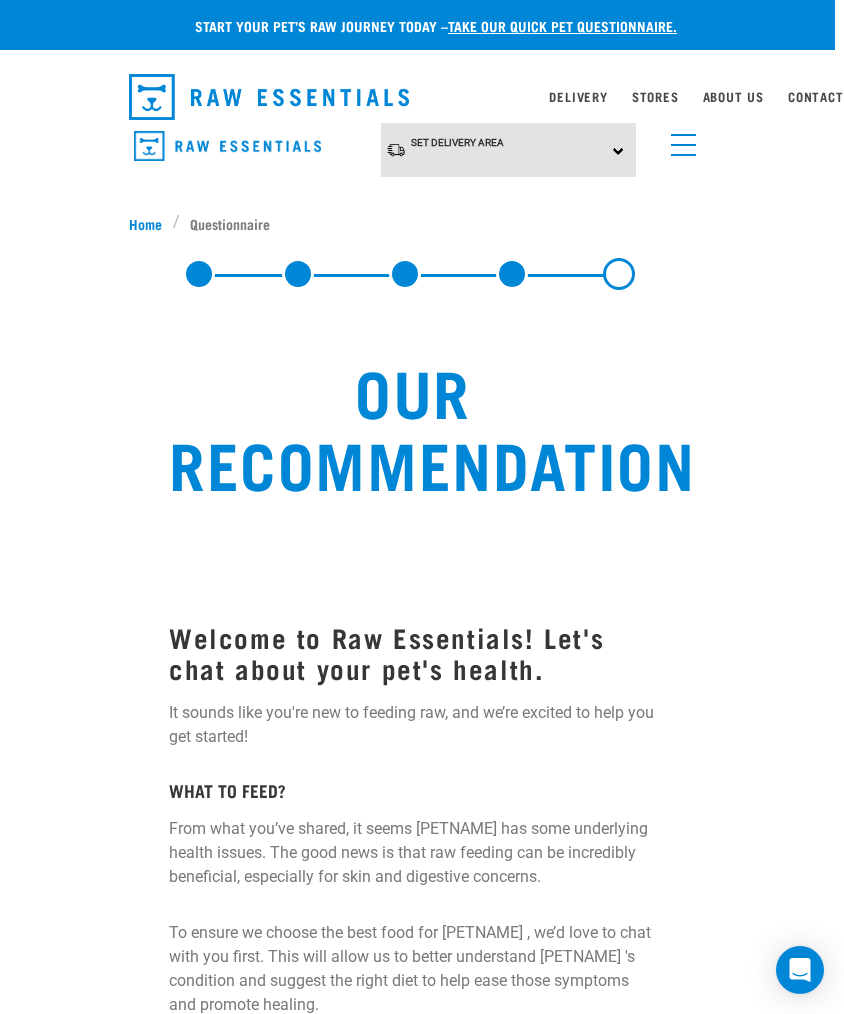 scroll, scrollTop: 0, scrollLeft: 17, axis: horizontal 